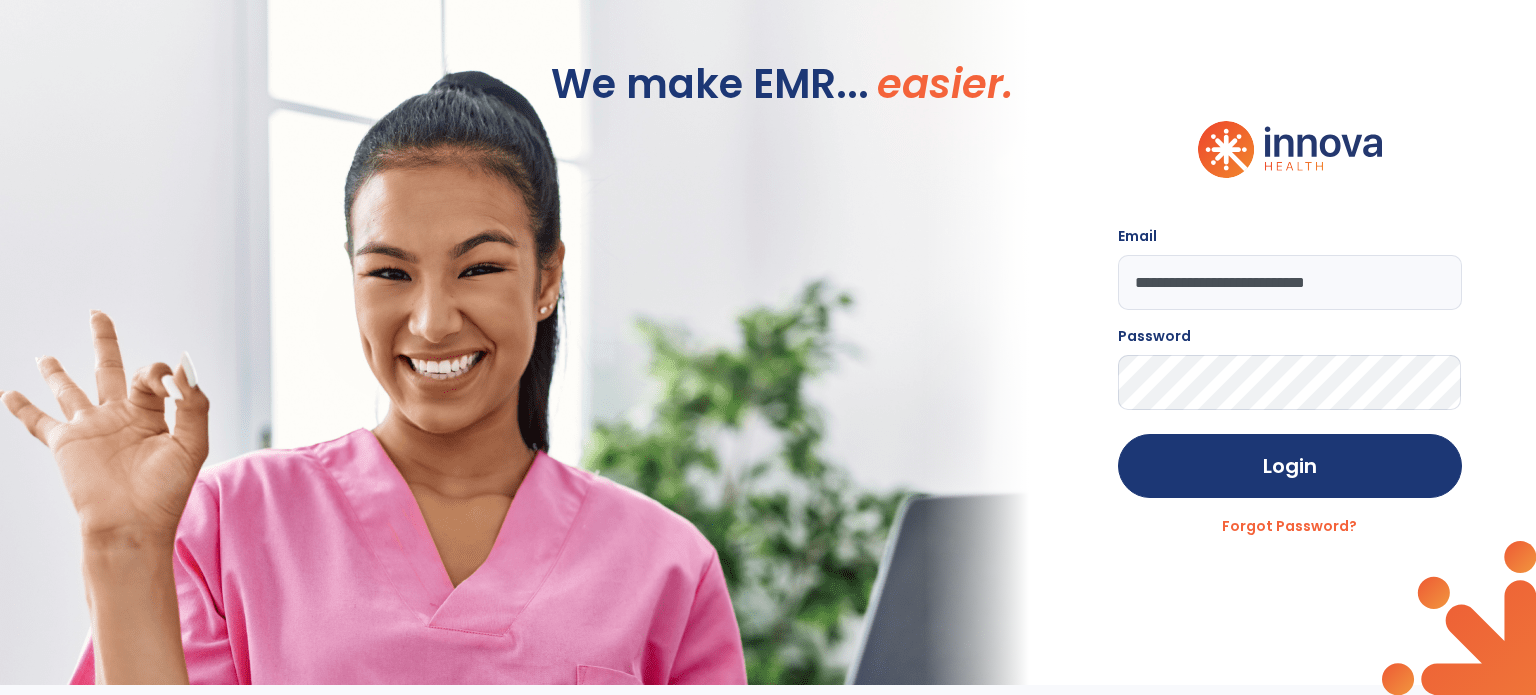 scroll, scrollTop: 0, scrollLeft: 0, axis: both 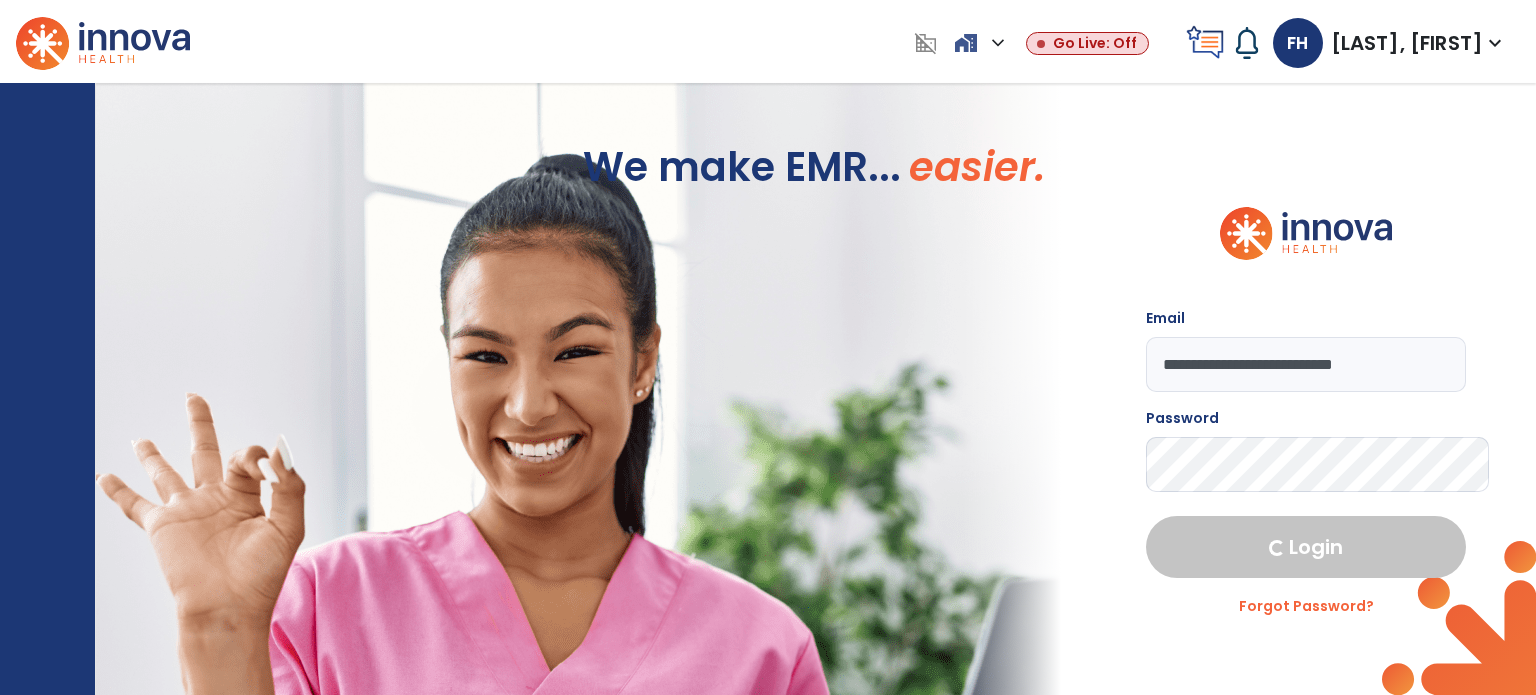 select on "***" 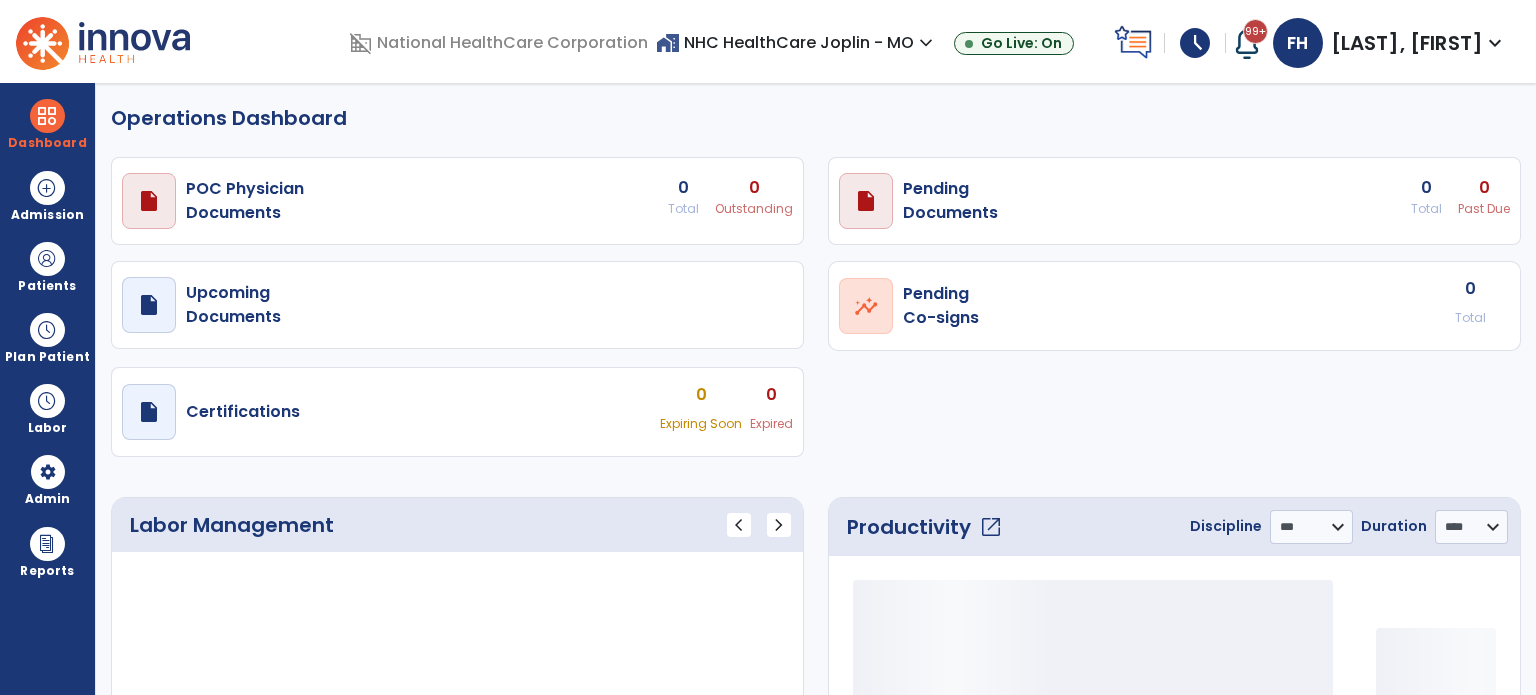 select on "***" 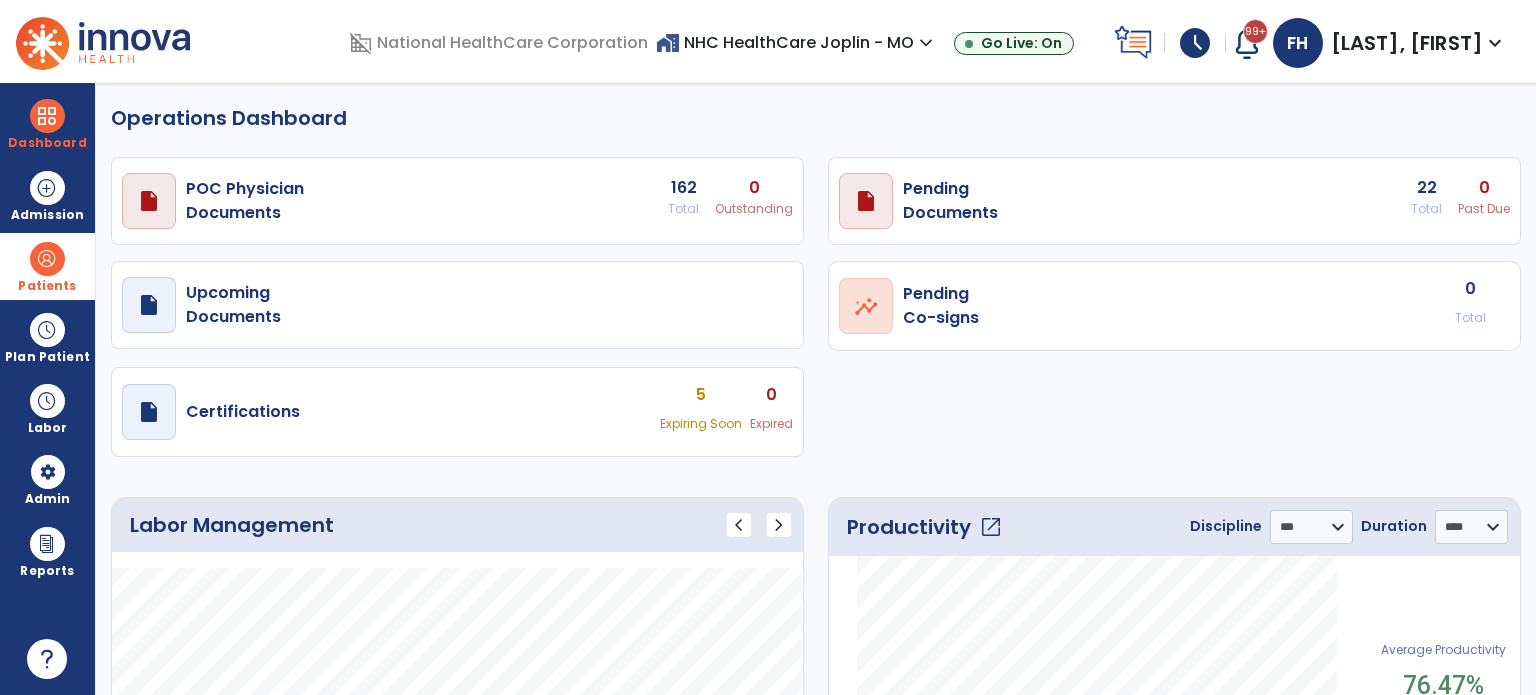 click at bounding box center (47, 259) 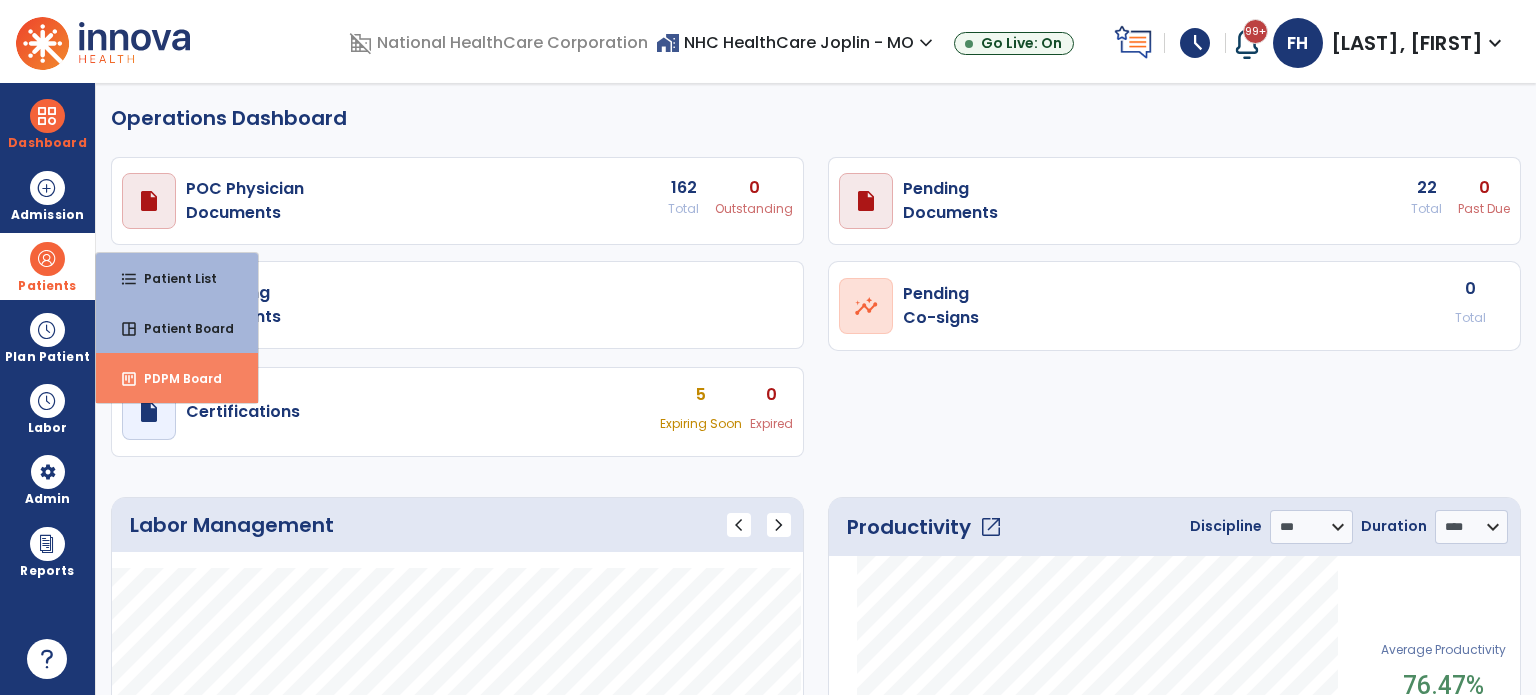 click on "insert_chart  PDPM Board" at bounding box center (177, 378) 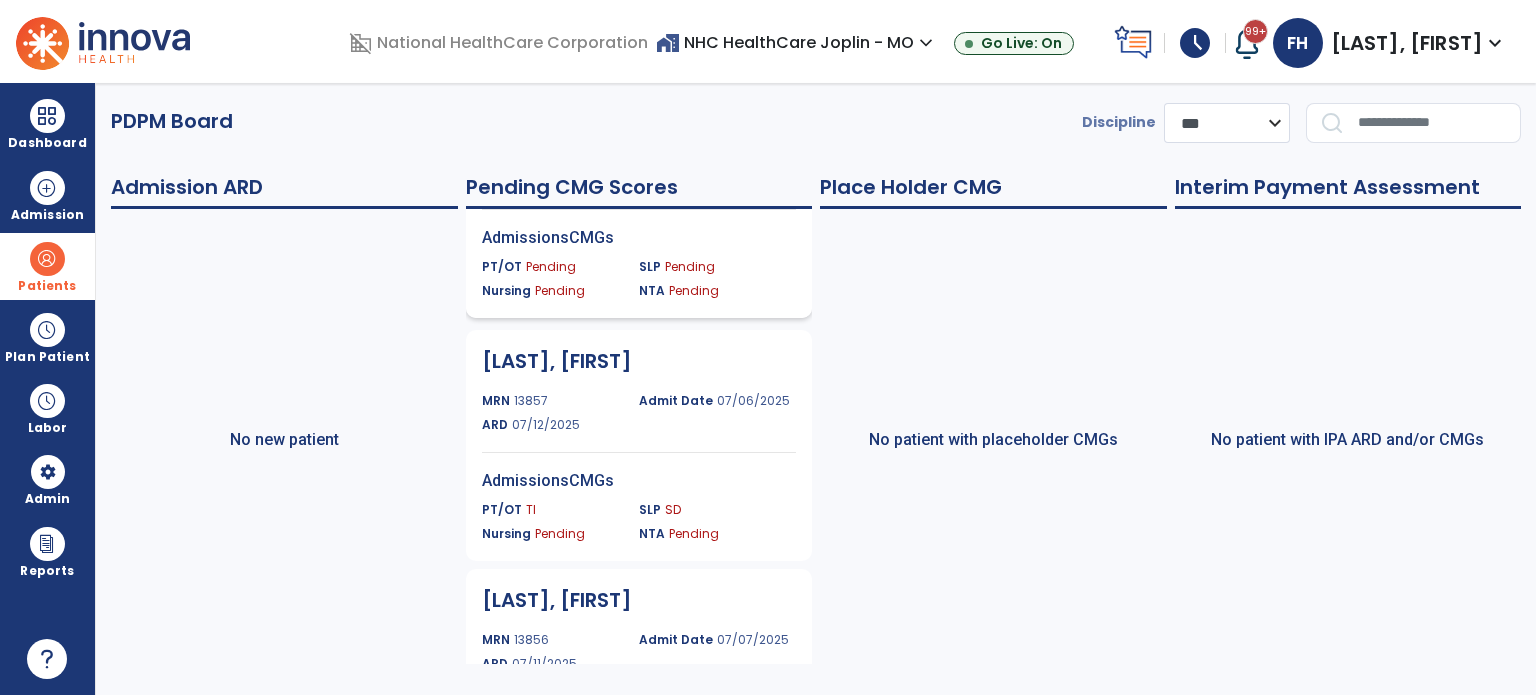 scroll, scrollTop: 745, scrollLeft: 0, axis: vertical 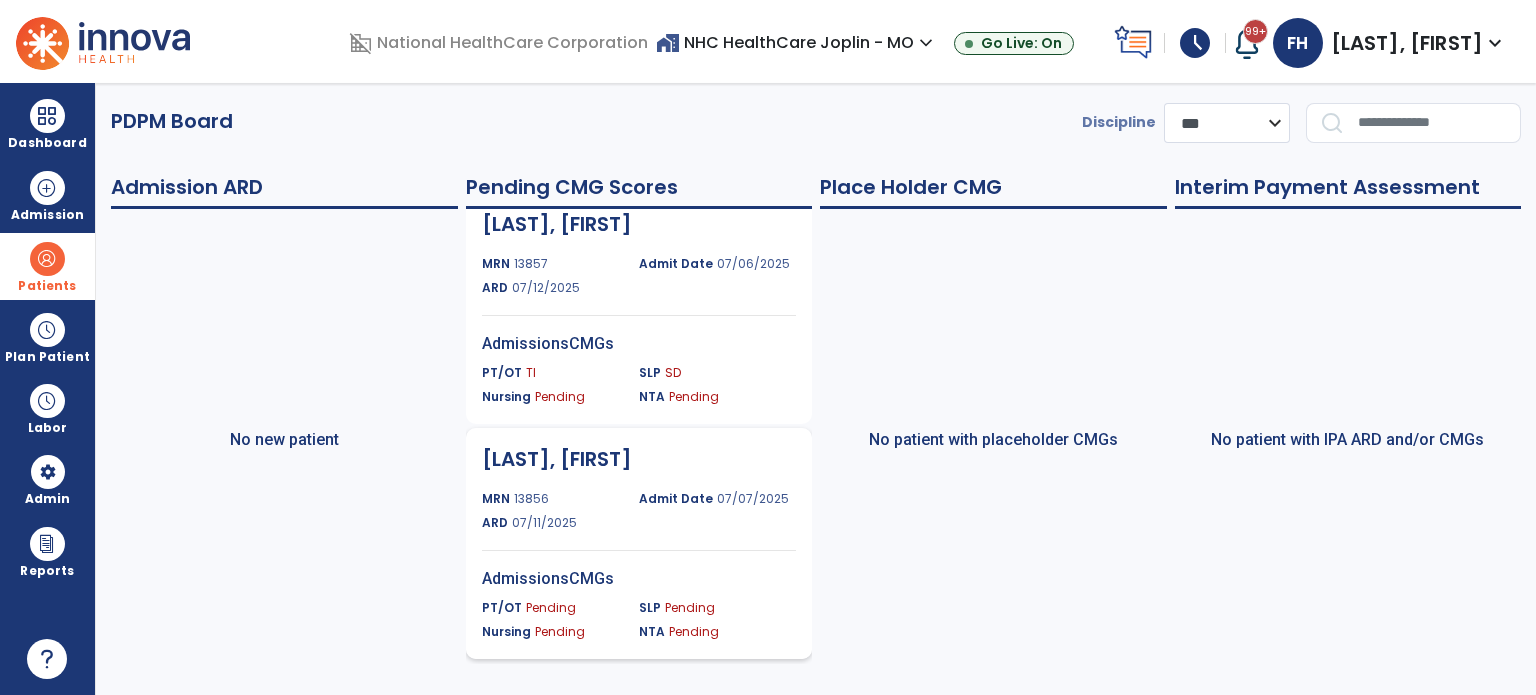 click on "[DATE]" 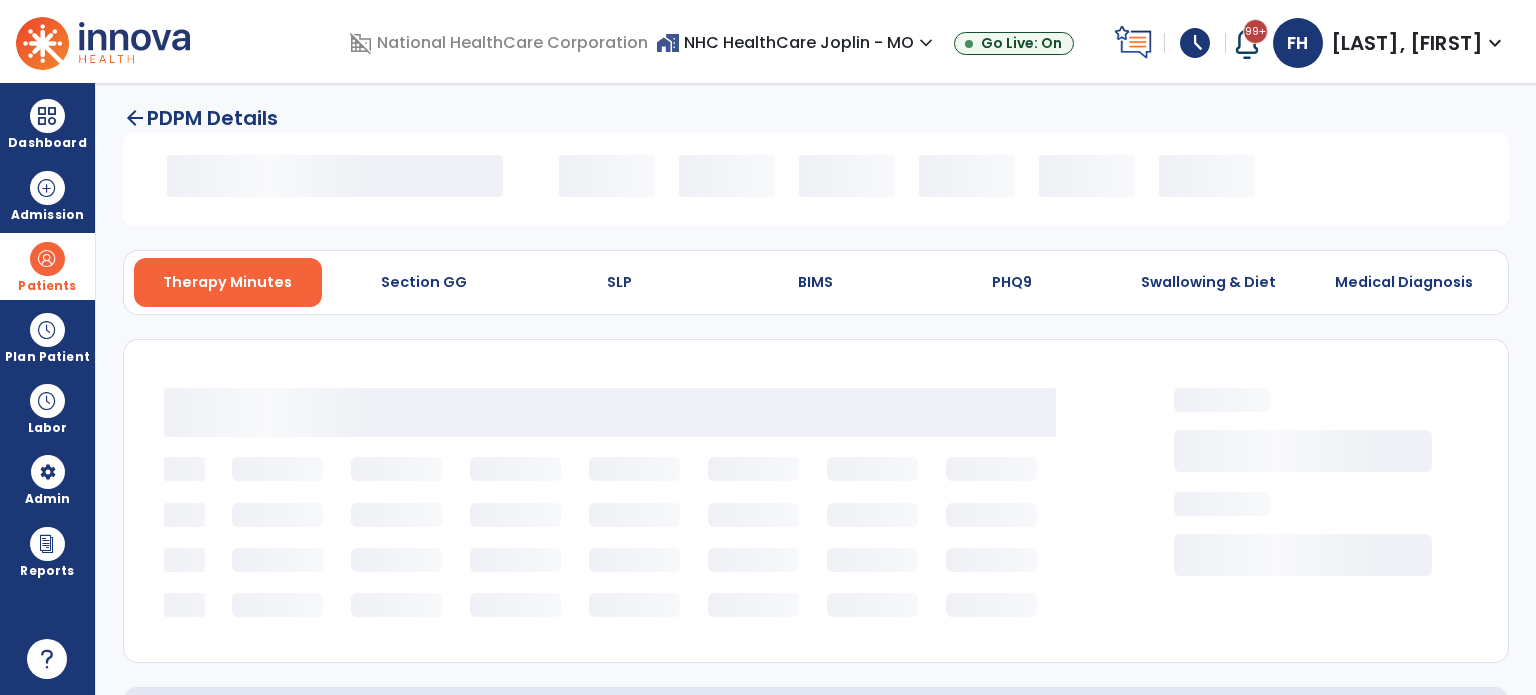 select on "*********" 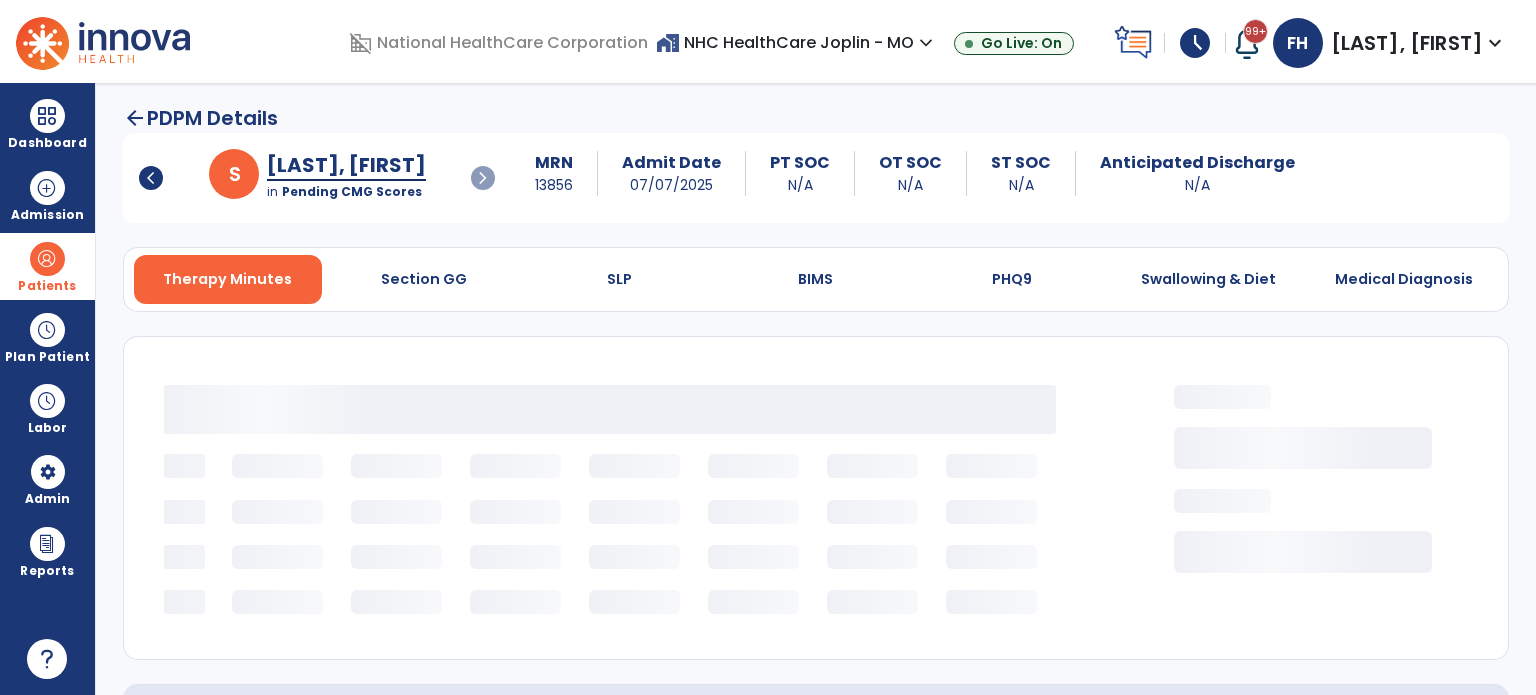 select on "***" 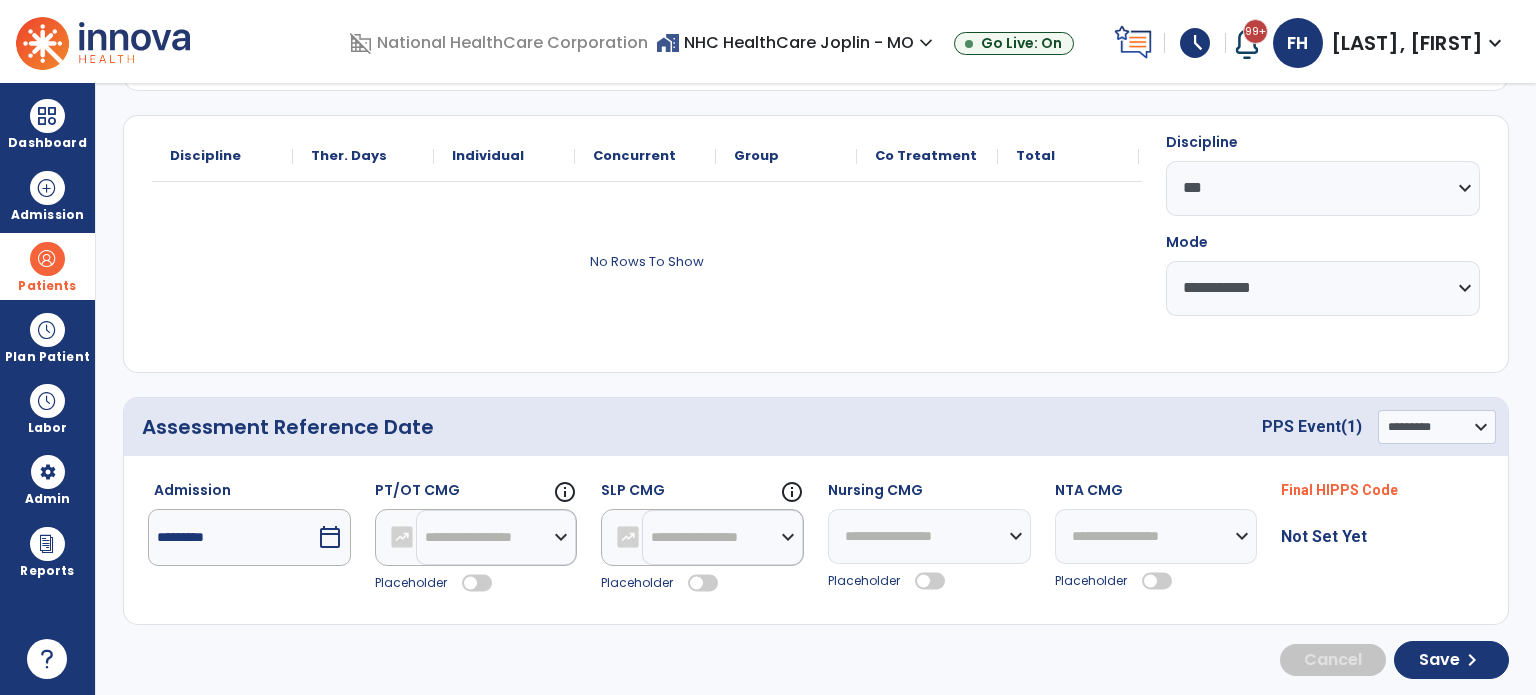 scroll, scrollTop: 226, scrollLeft: 0, axis: vertical 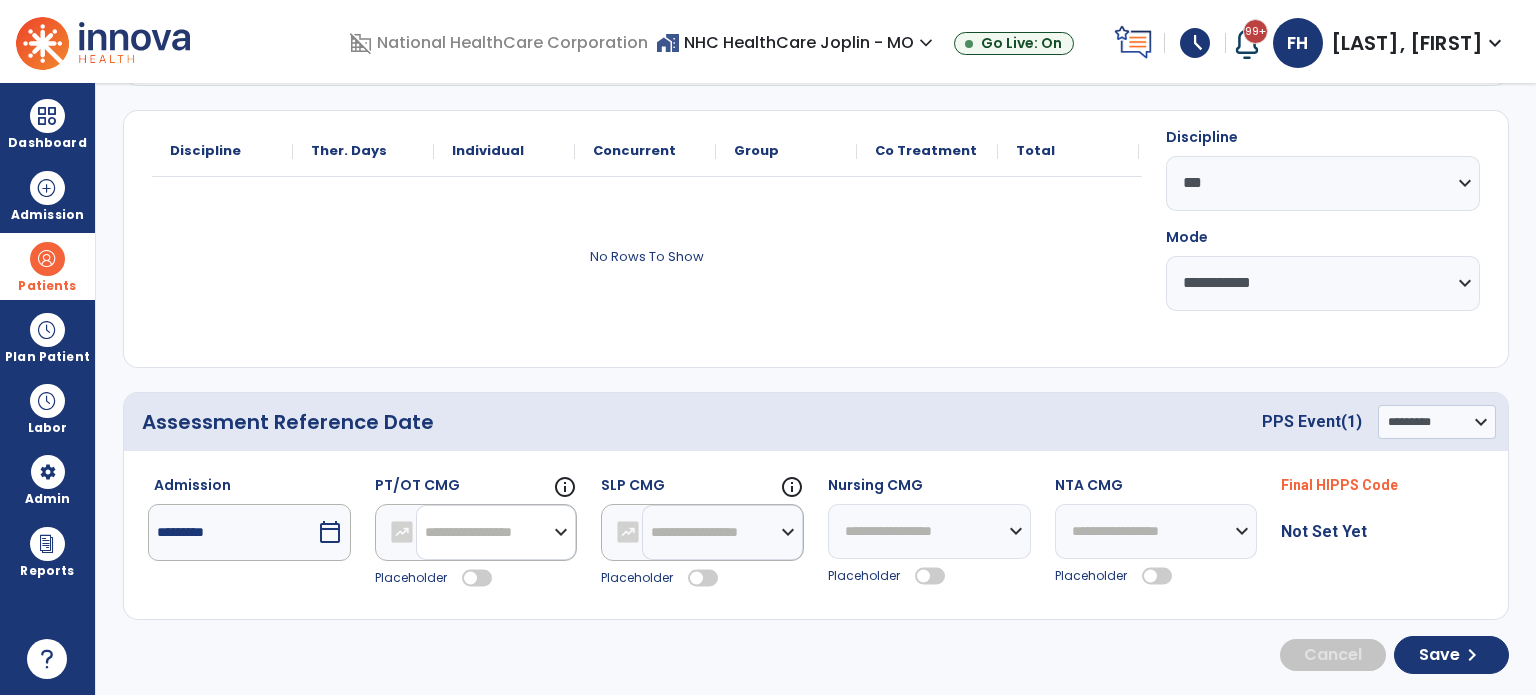 click on "**********" 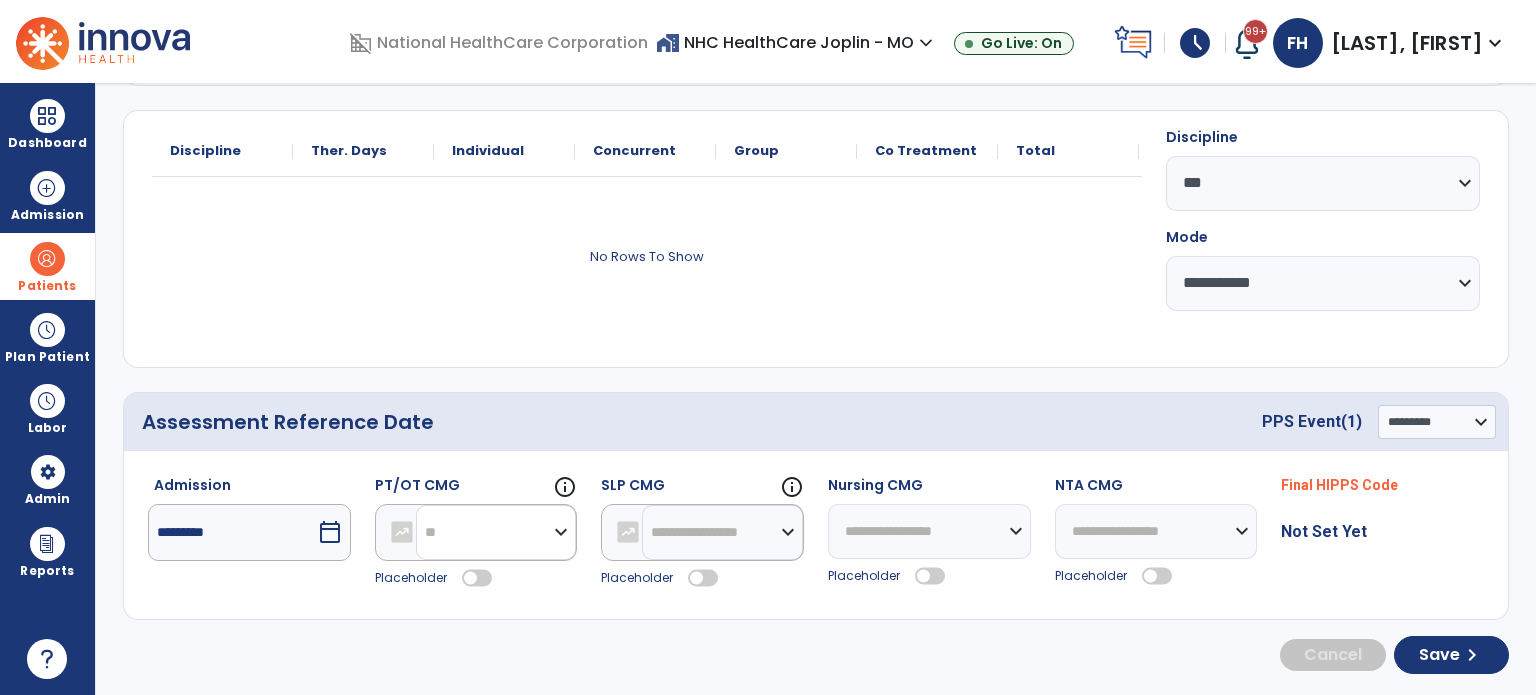 click on "**********" 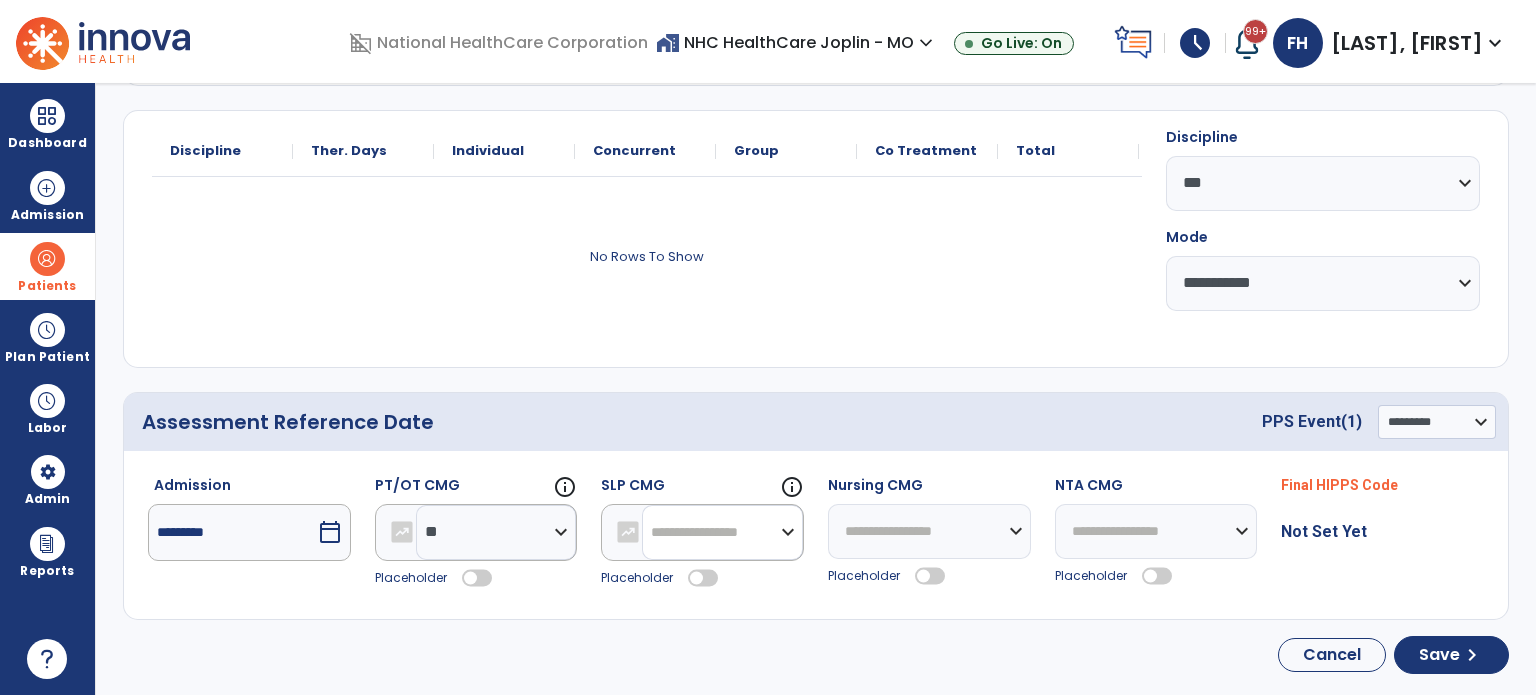 click on "**********" 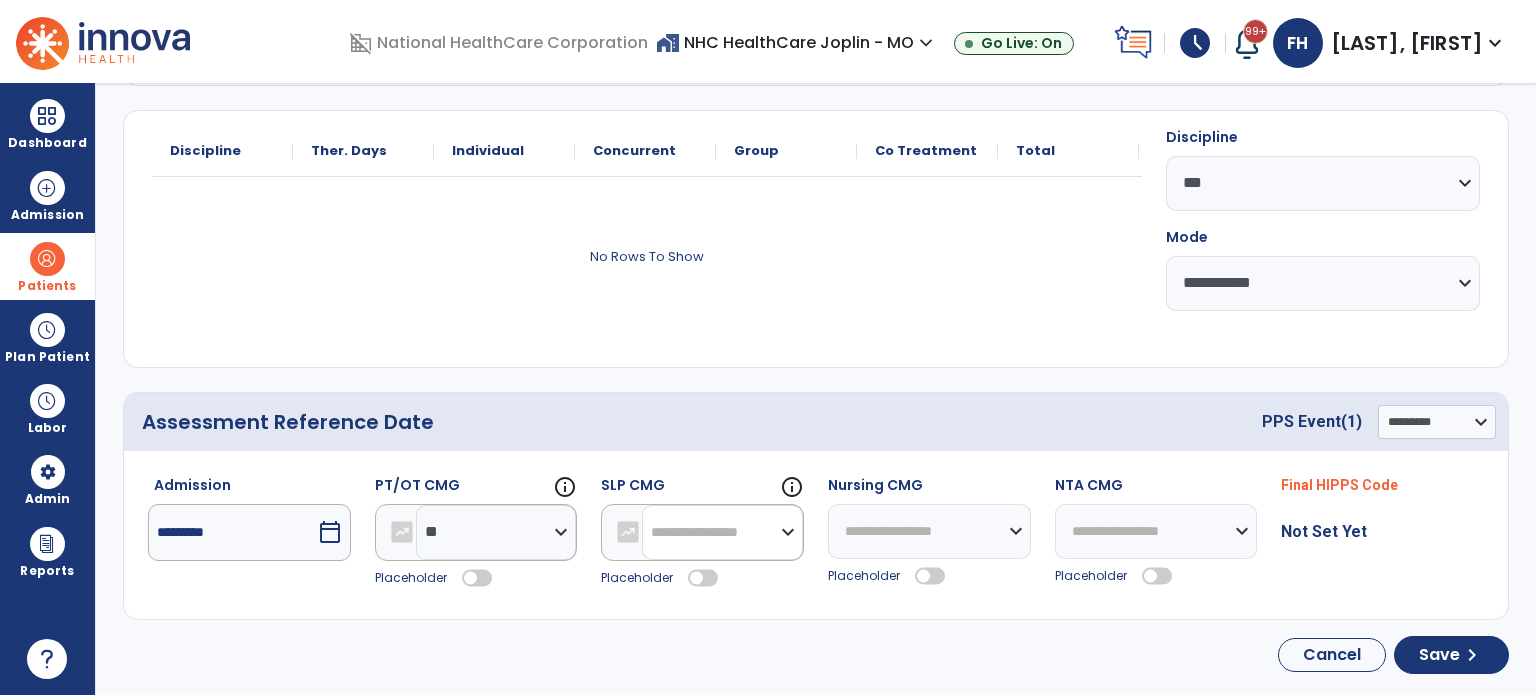 select on "**" 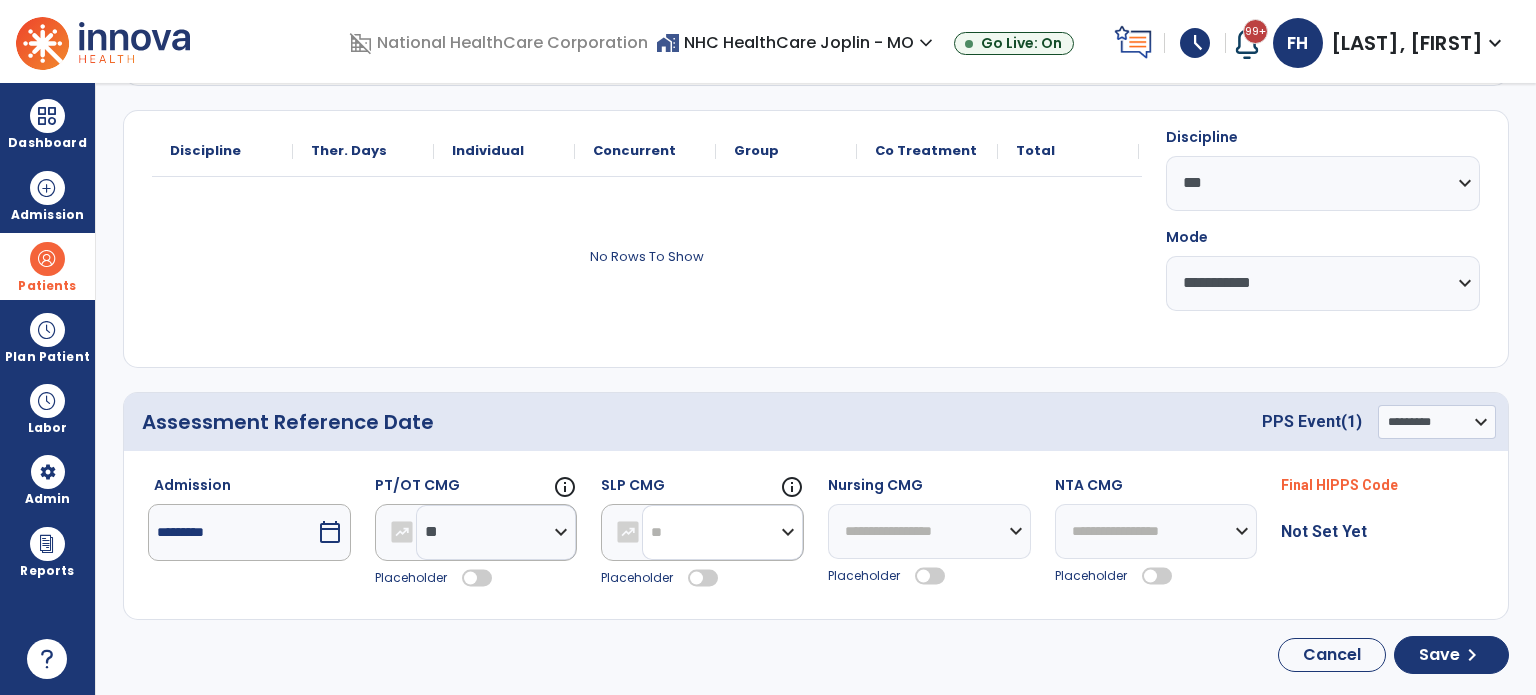 click on "**********" 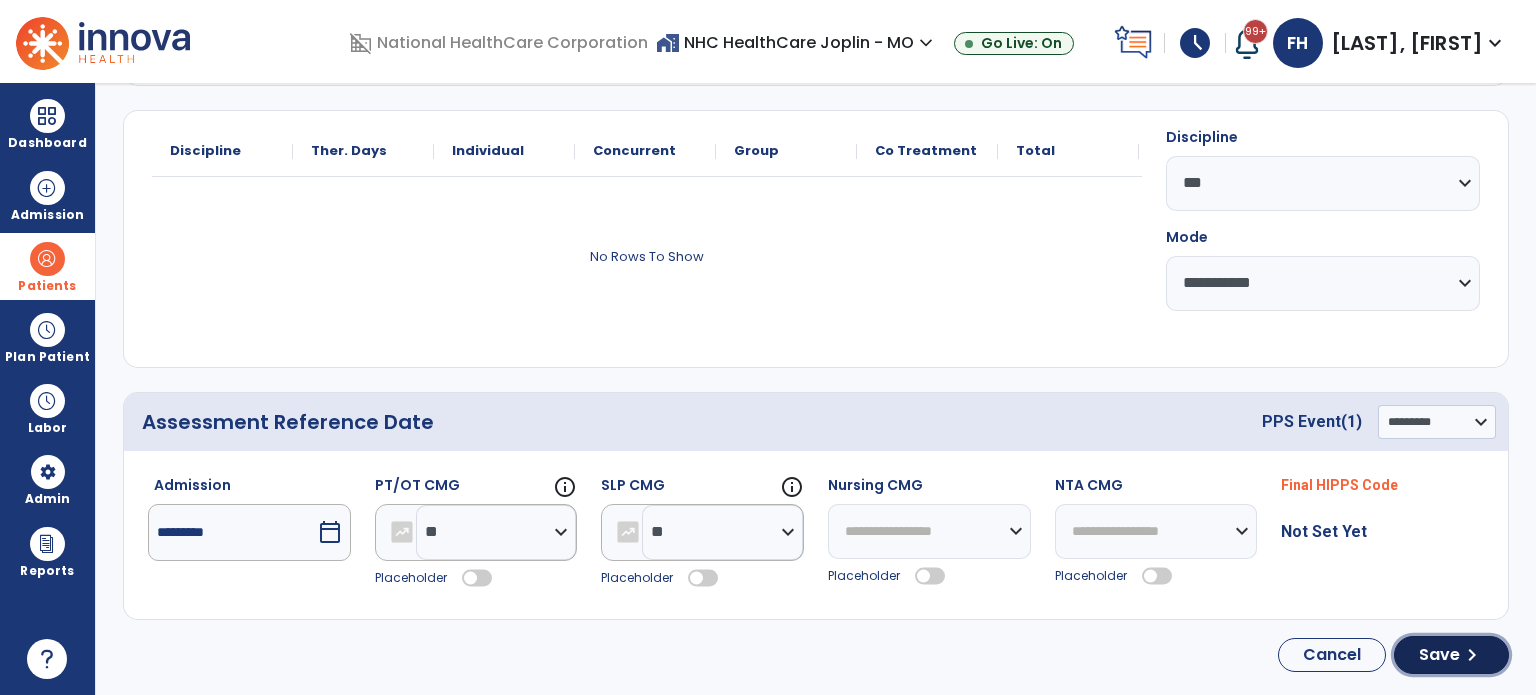 click on "Save  chevron_right" 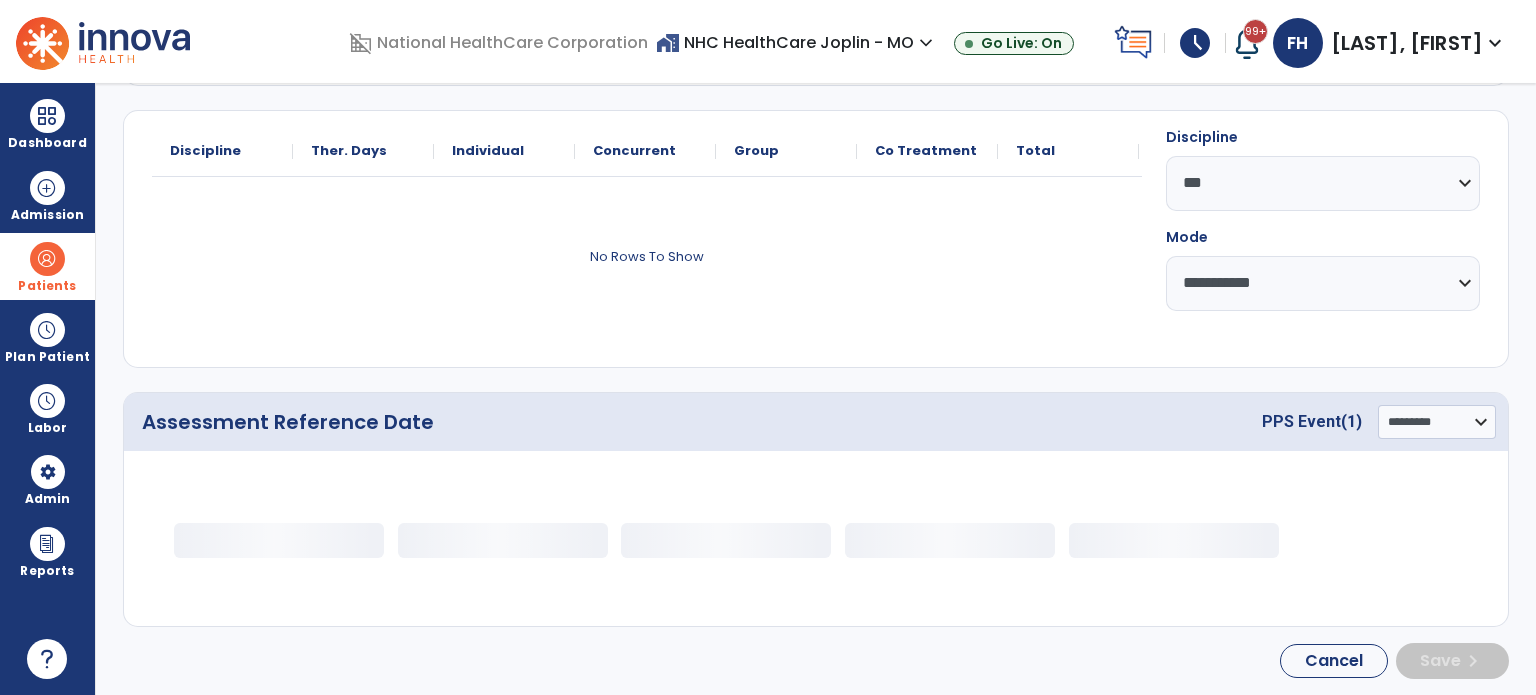 select on "***" 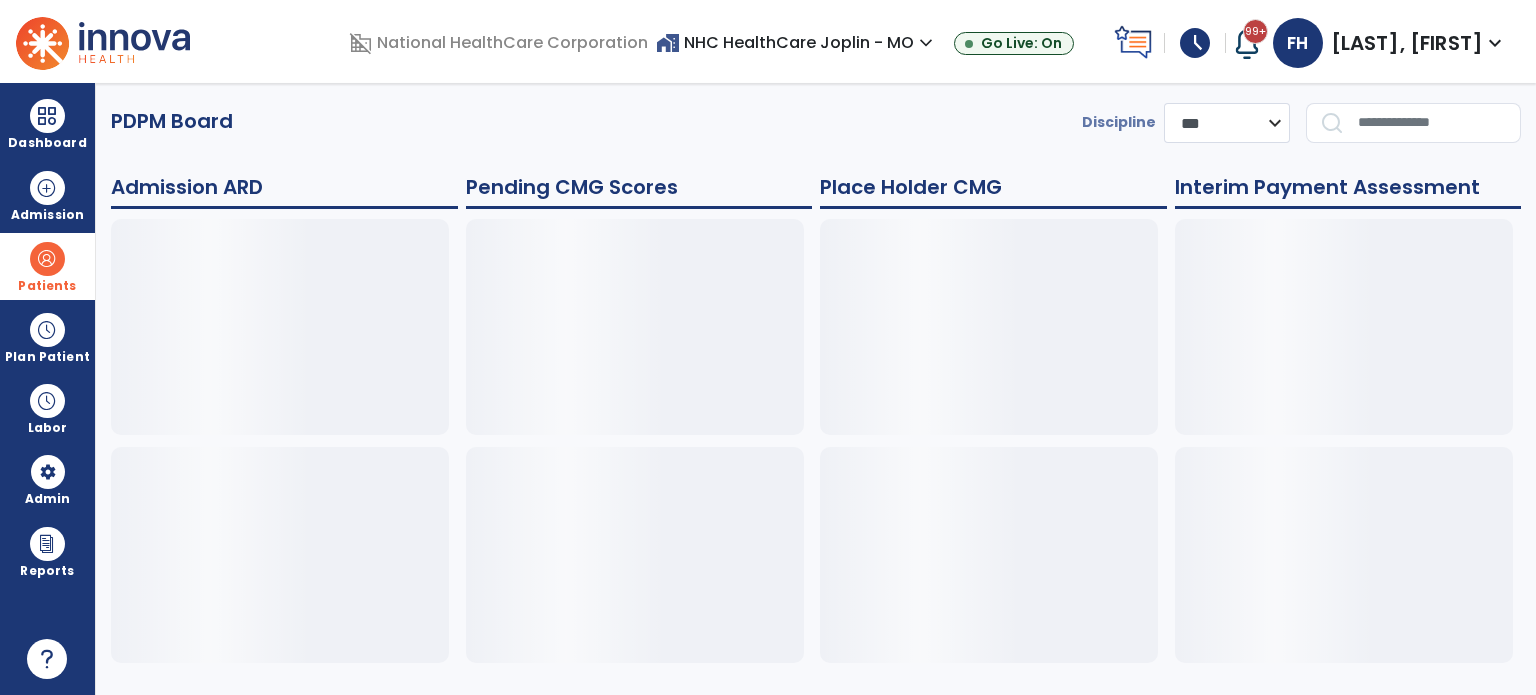 scroll, scrollTop: 0, scrollLeft: 0, axis: both 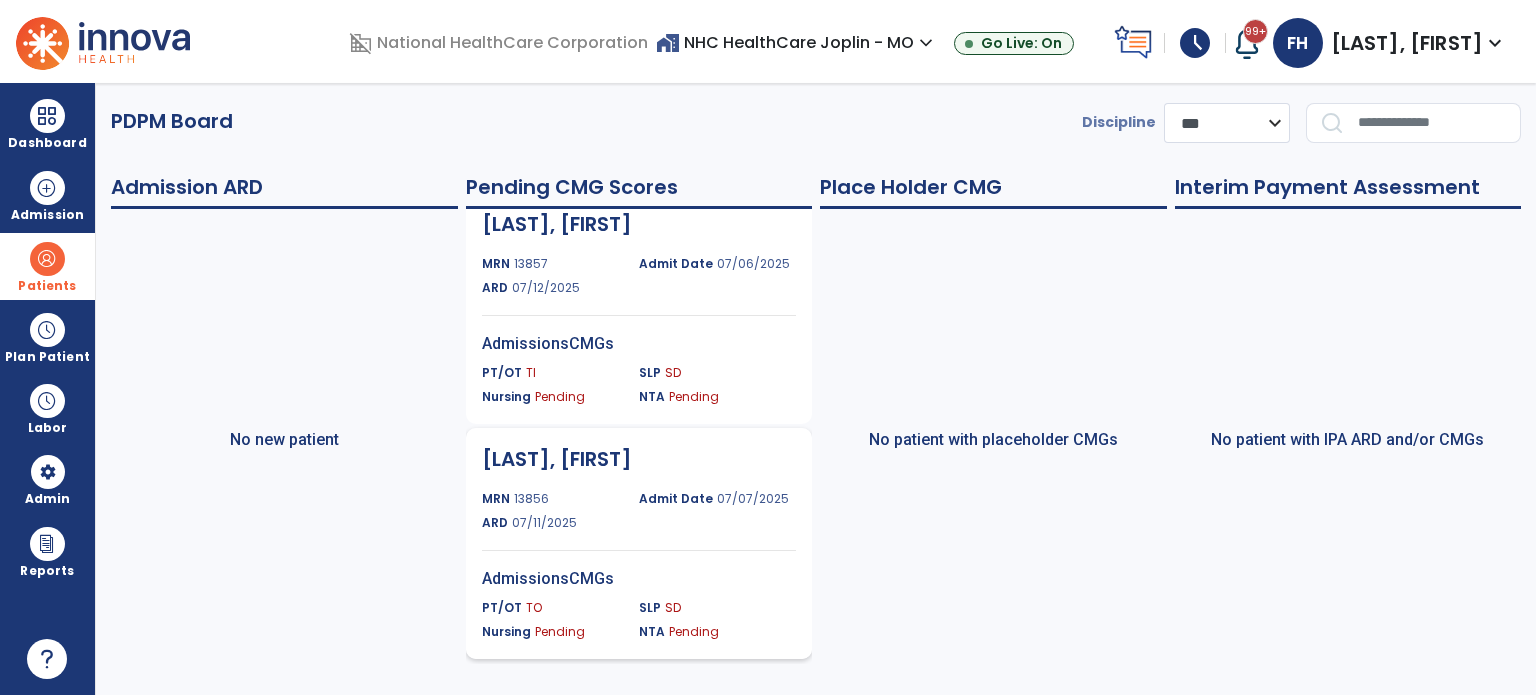 click on "[LAST], [FIRST]" 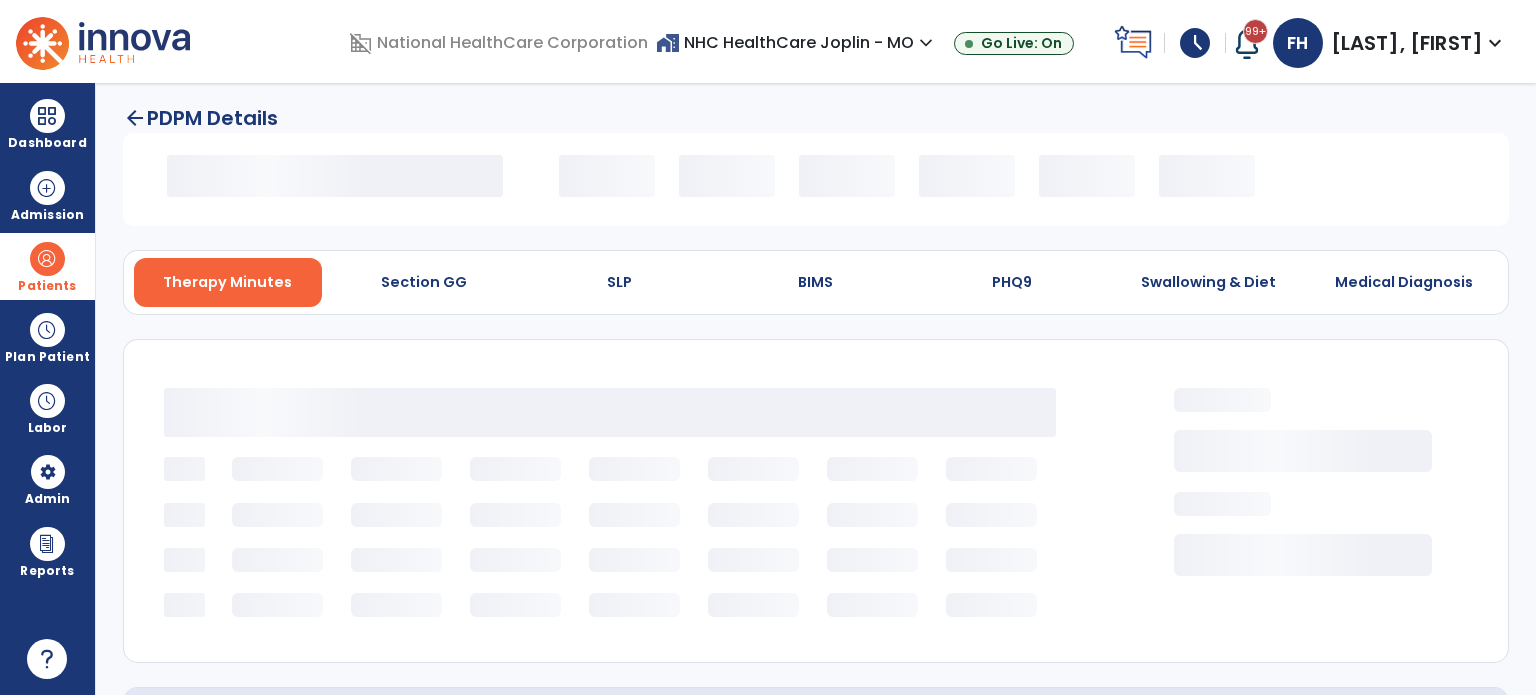 select on "*********" 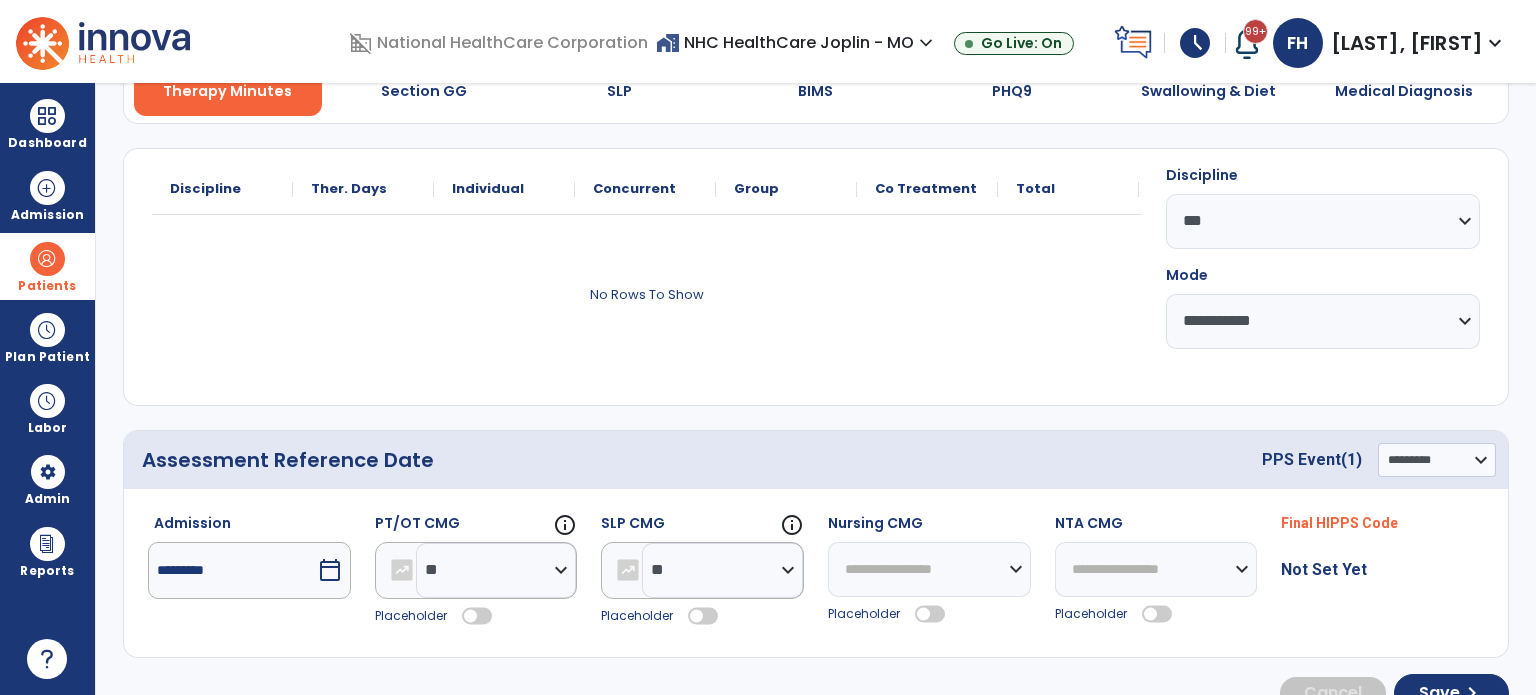 scroll, scrollTop: 200, scrollLeft: 0, axis: vertical 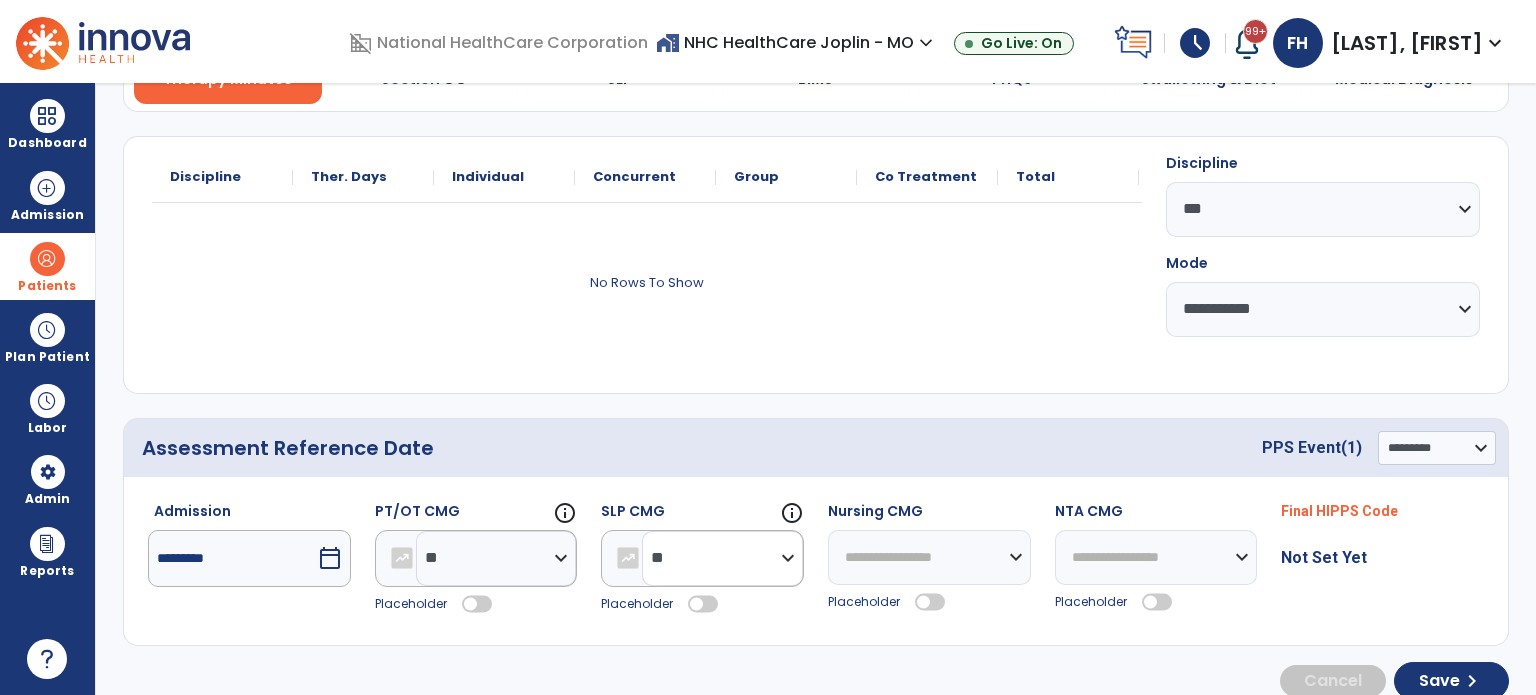 click on "**********" 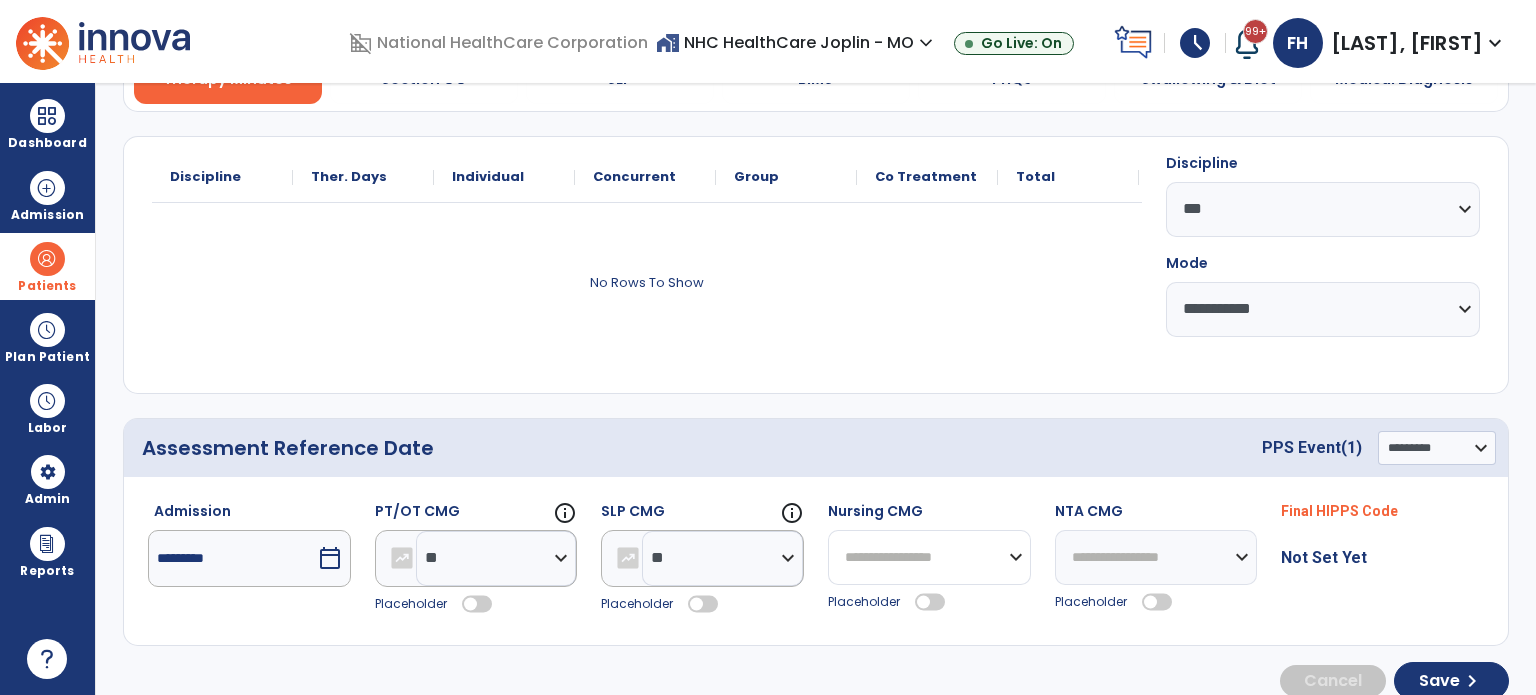 click on "**********" 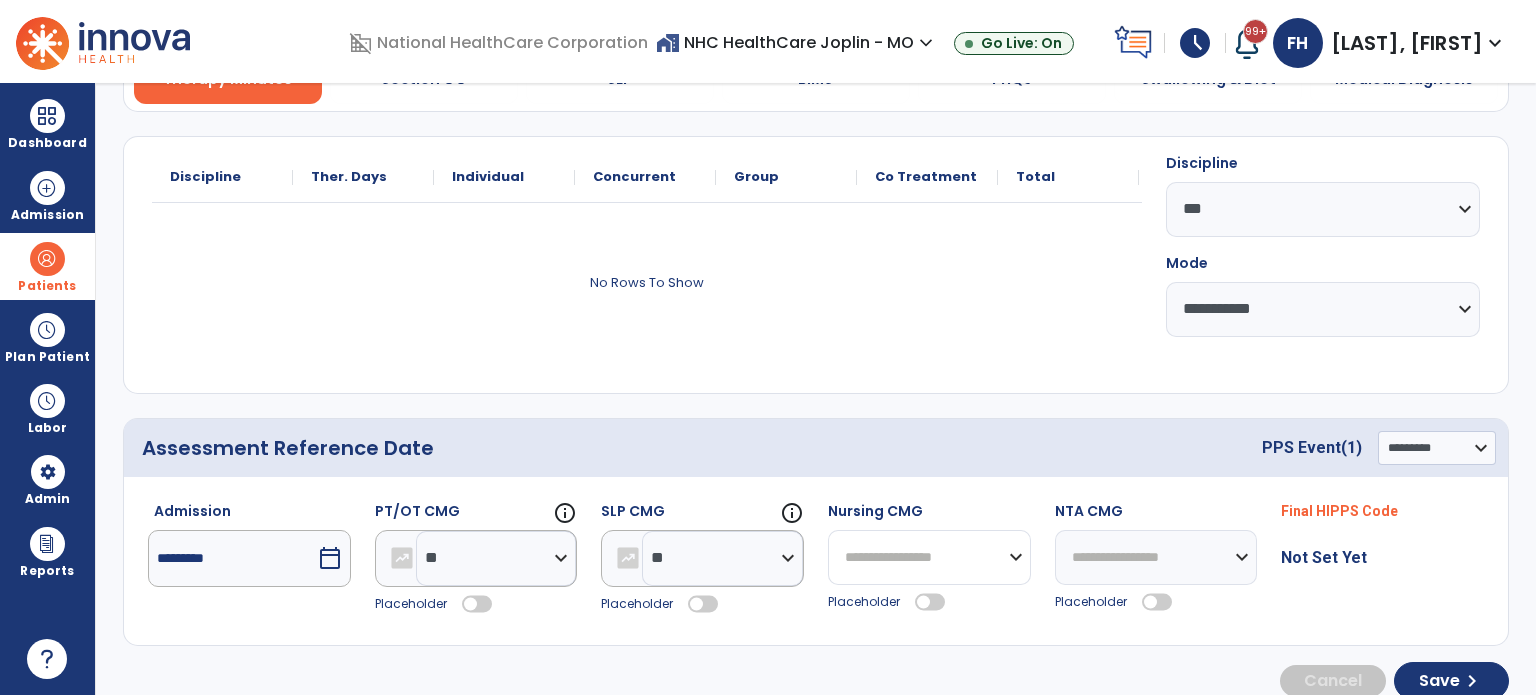 select on "****" 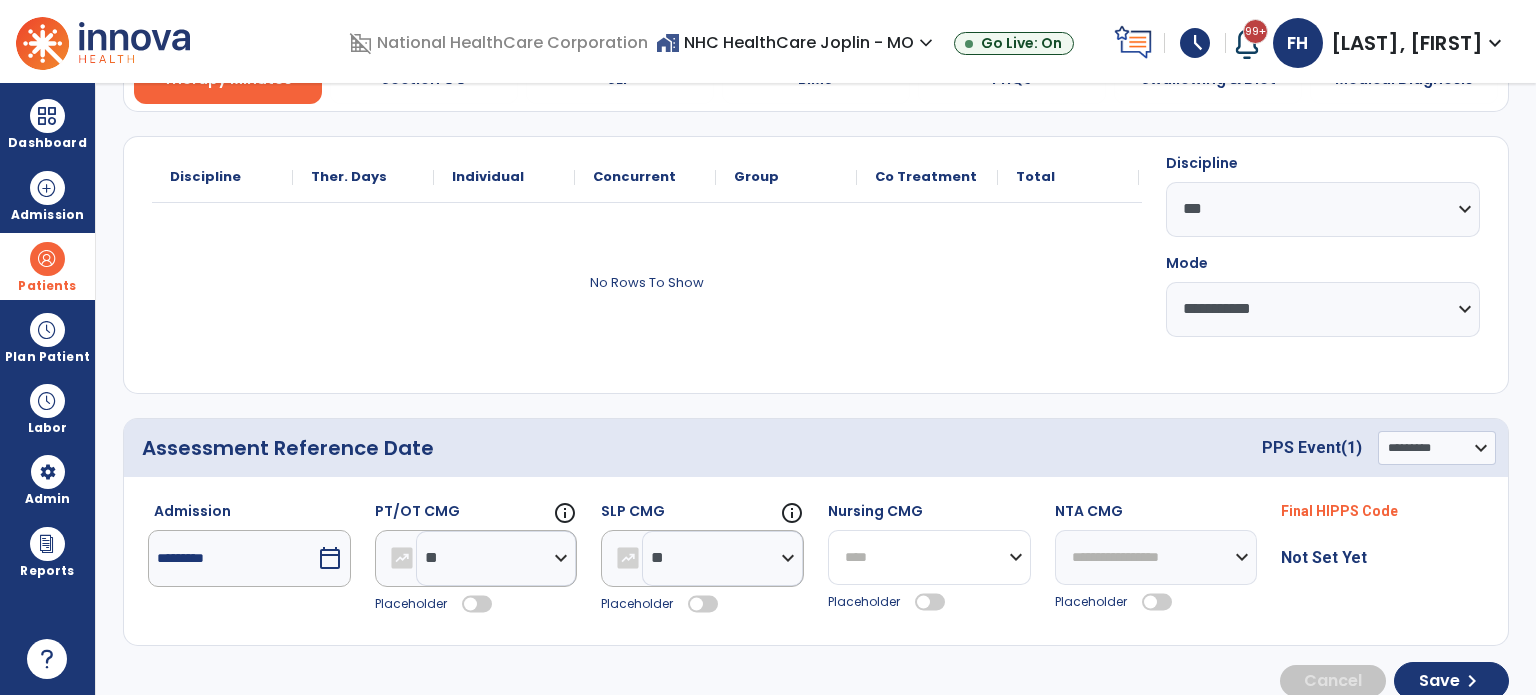 click on "**********" 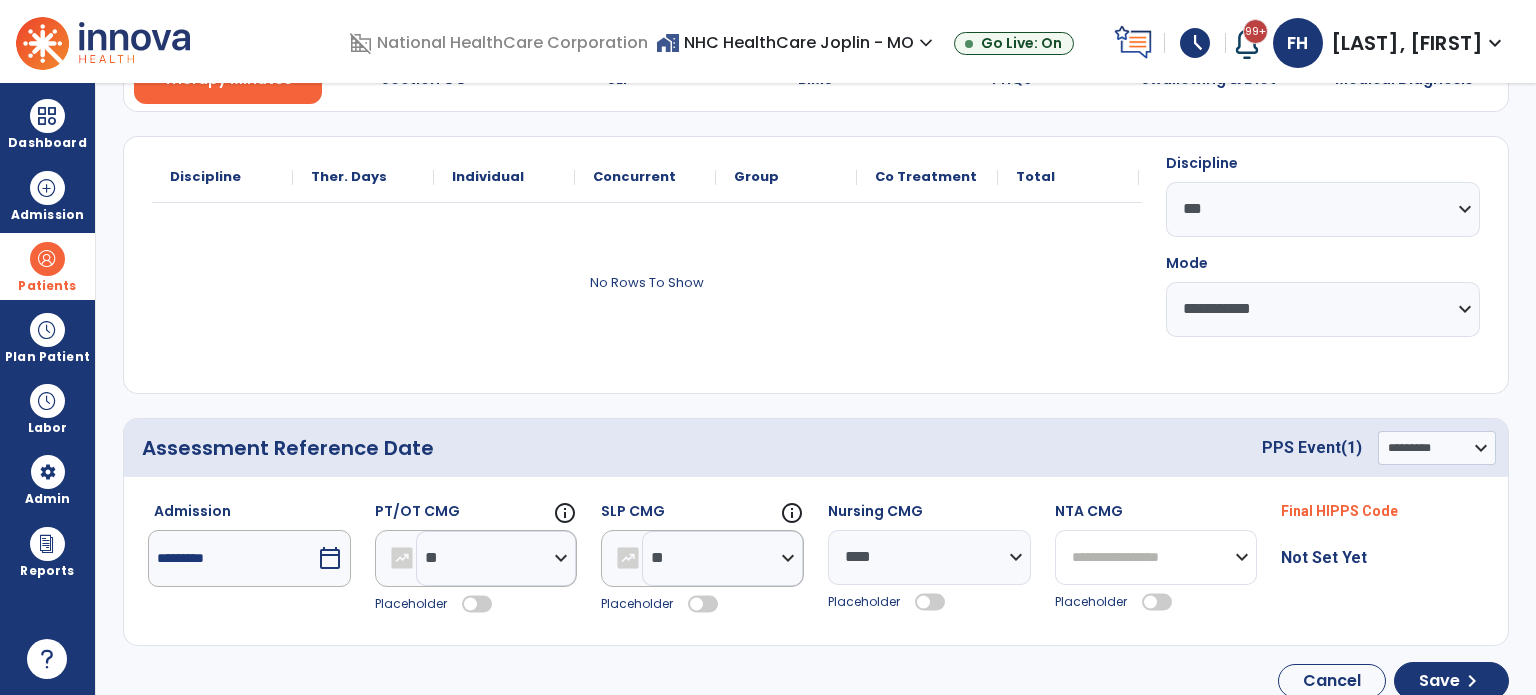 click on "**********" 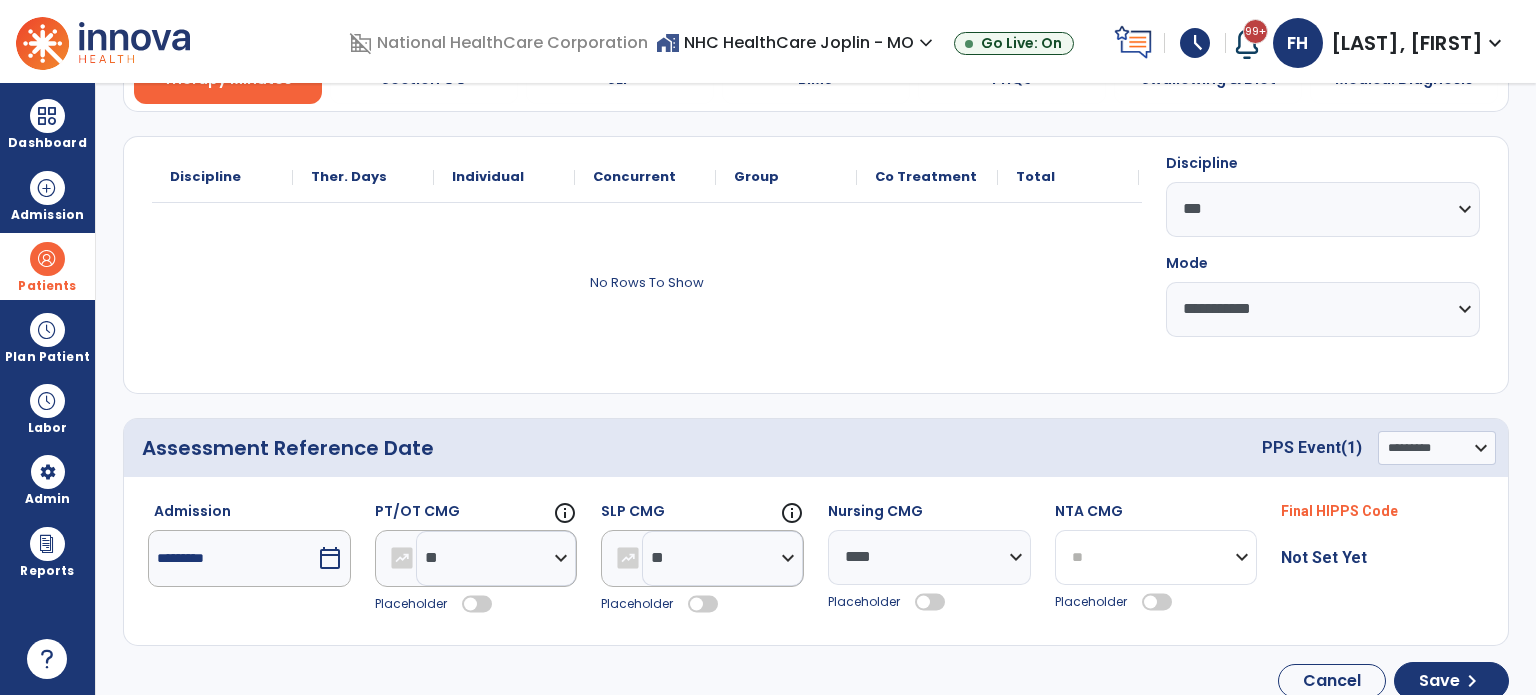 click on "**********" 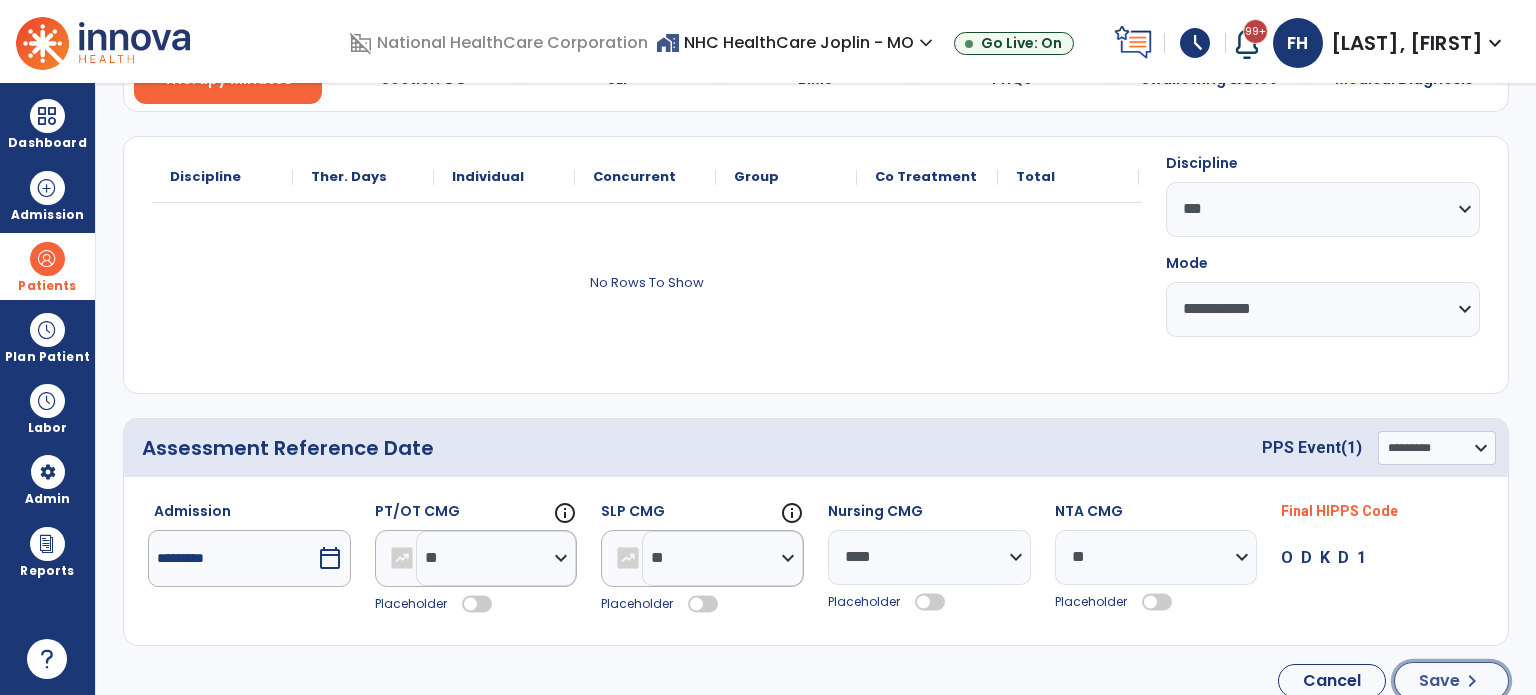 click on "Save  chevron_right" 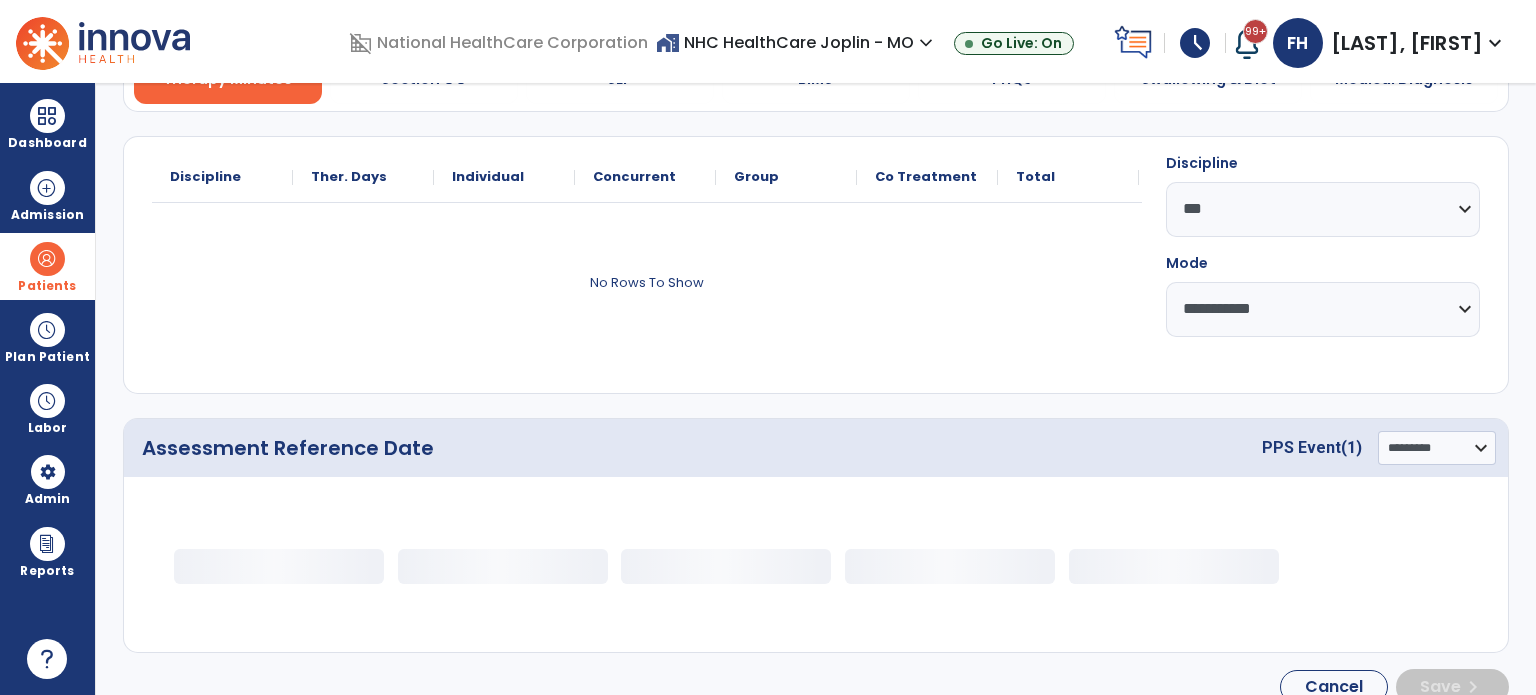 scroll, scrollTop: 0, scrollLeft: 0, axis: both 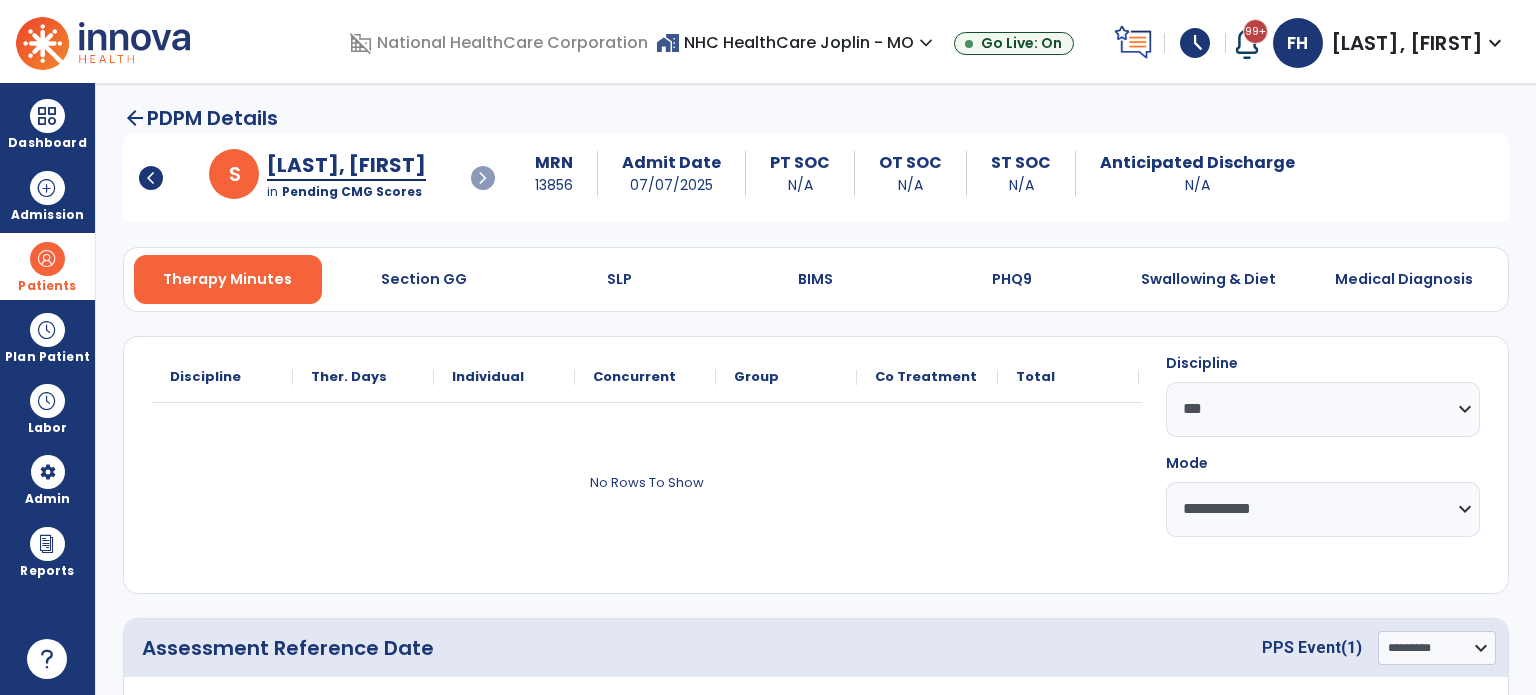 select on "***" 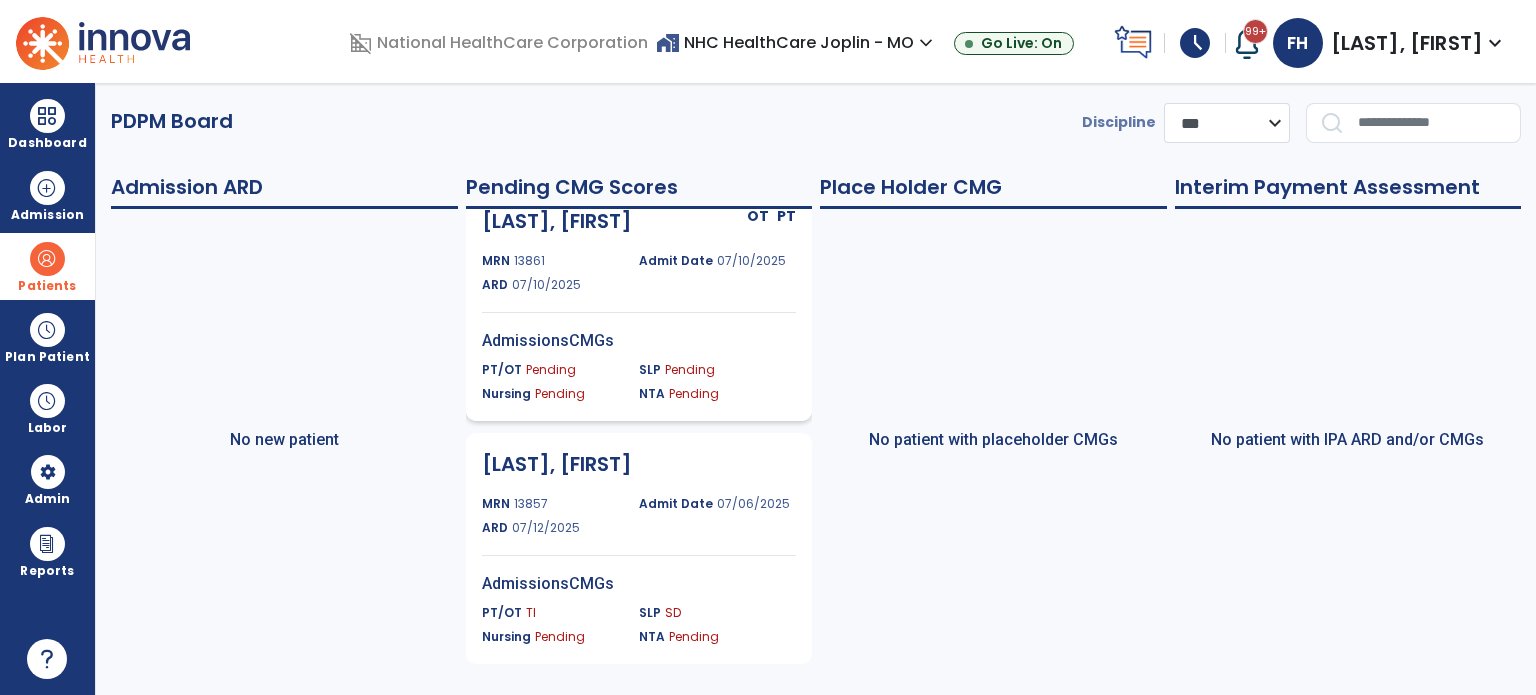 scroll, scrollTop: 507, scrollLeft: 0, axis: vertical 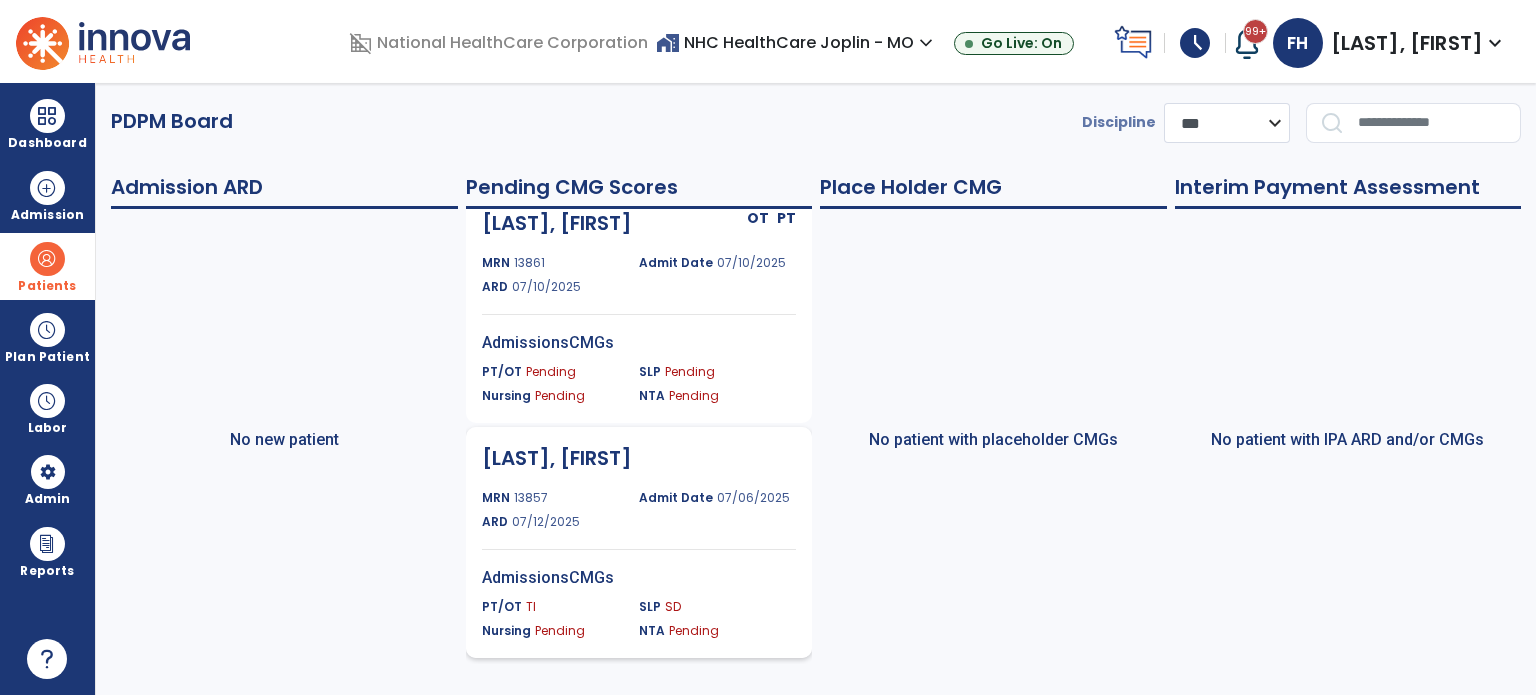 click on "[LAST], [FIRST] MRN [NUMBER] Admit Date [DATE] ARD [DATE] AdmissionsCMGs PT/OT TI SLP SD Nursing Pending NTA Pending" 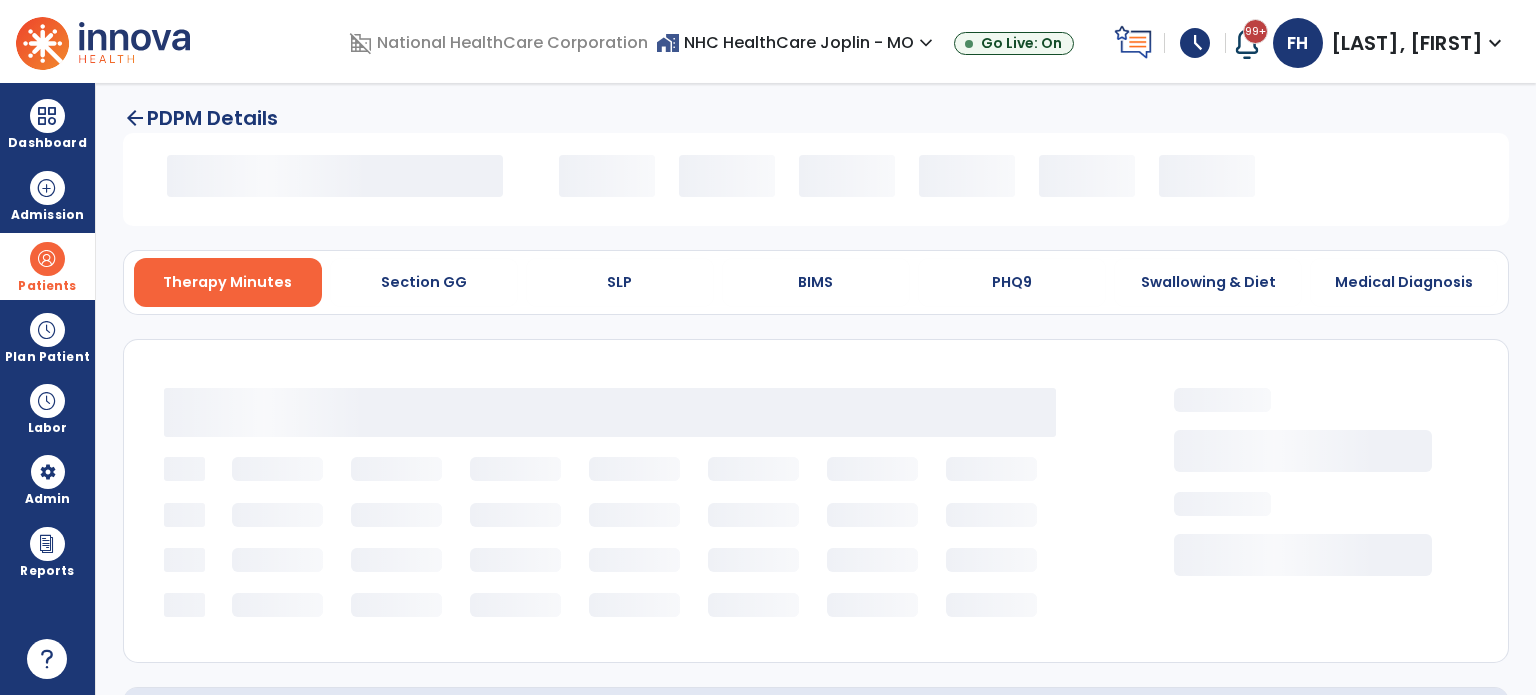 select on "*********" 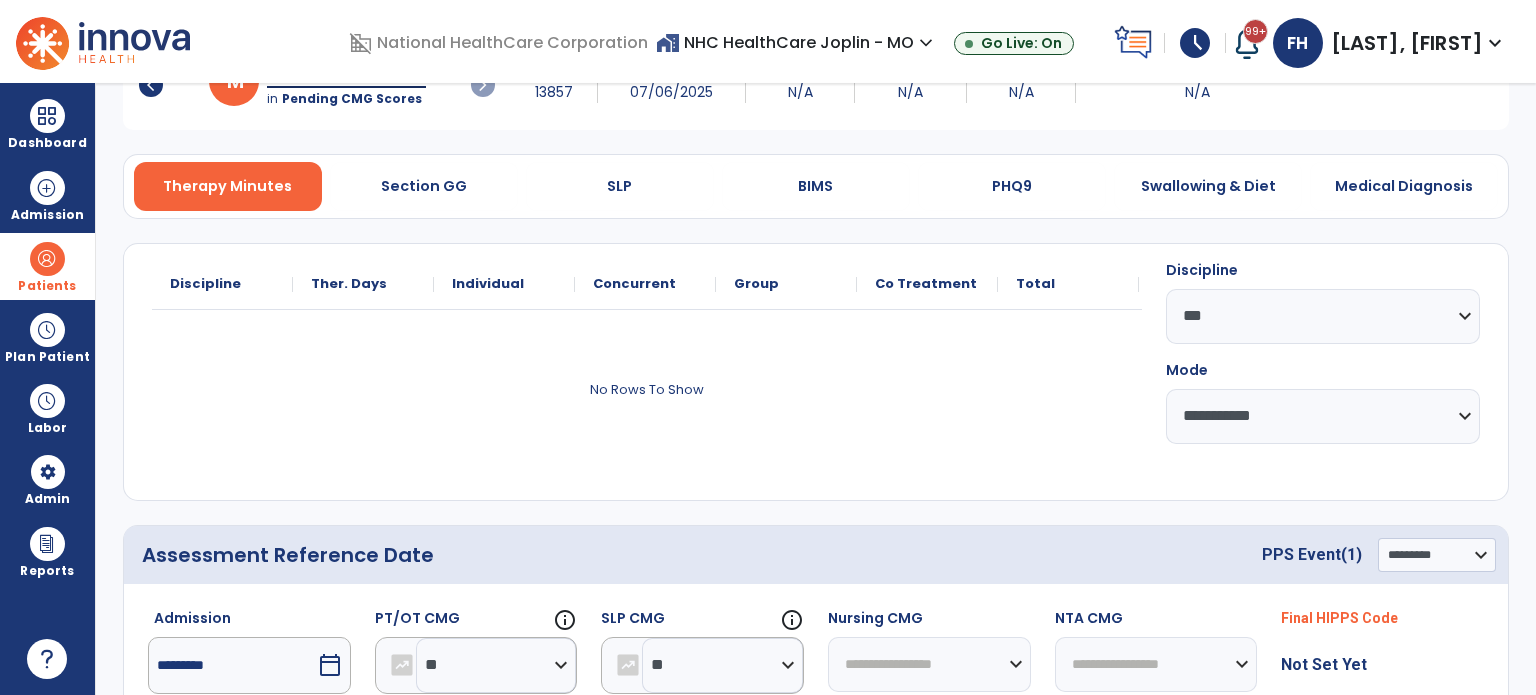 scroll, scrollTop: 226, scrollLeft: 0, axis: vertical 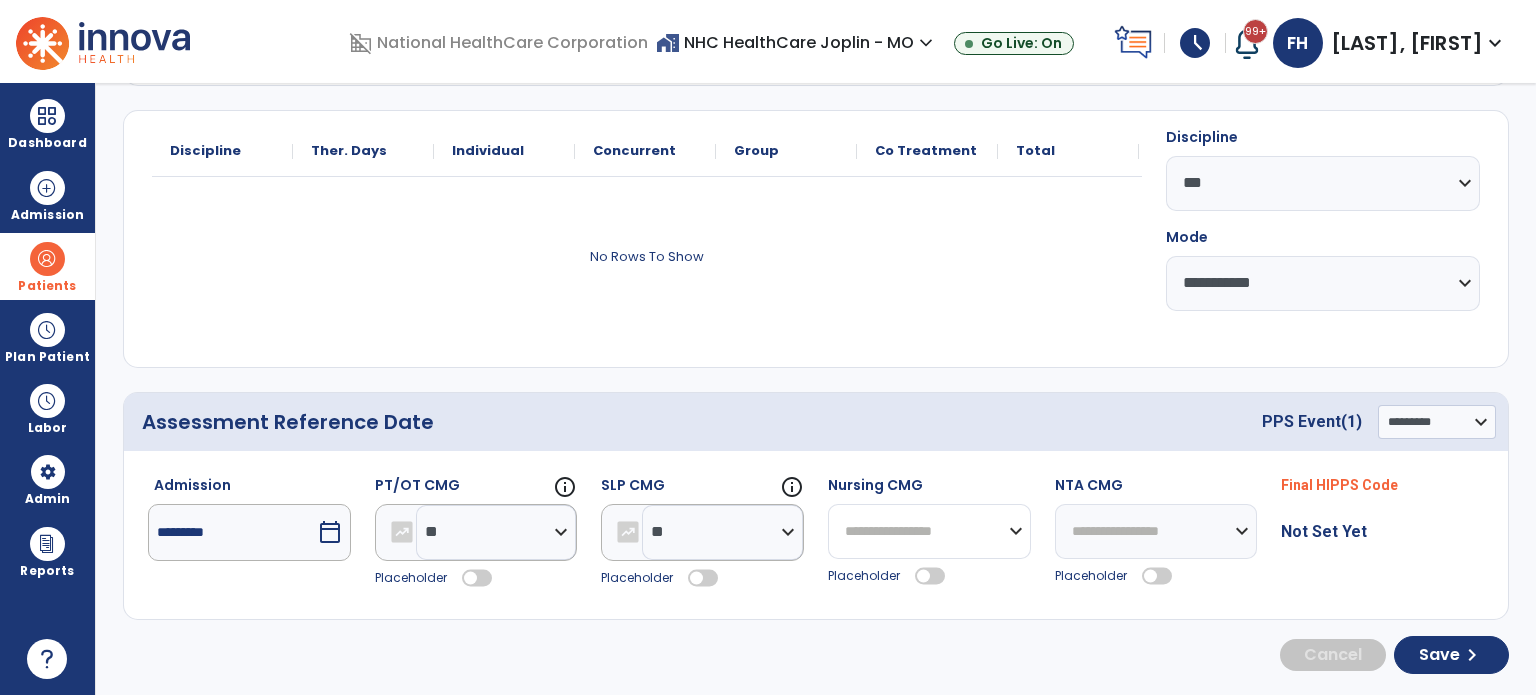 click on "**********" 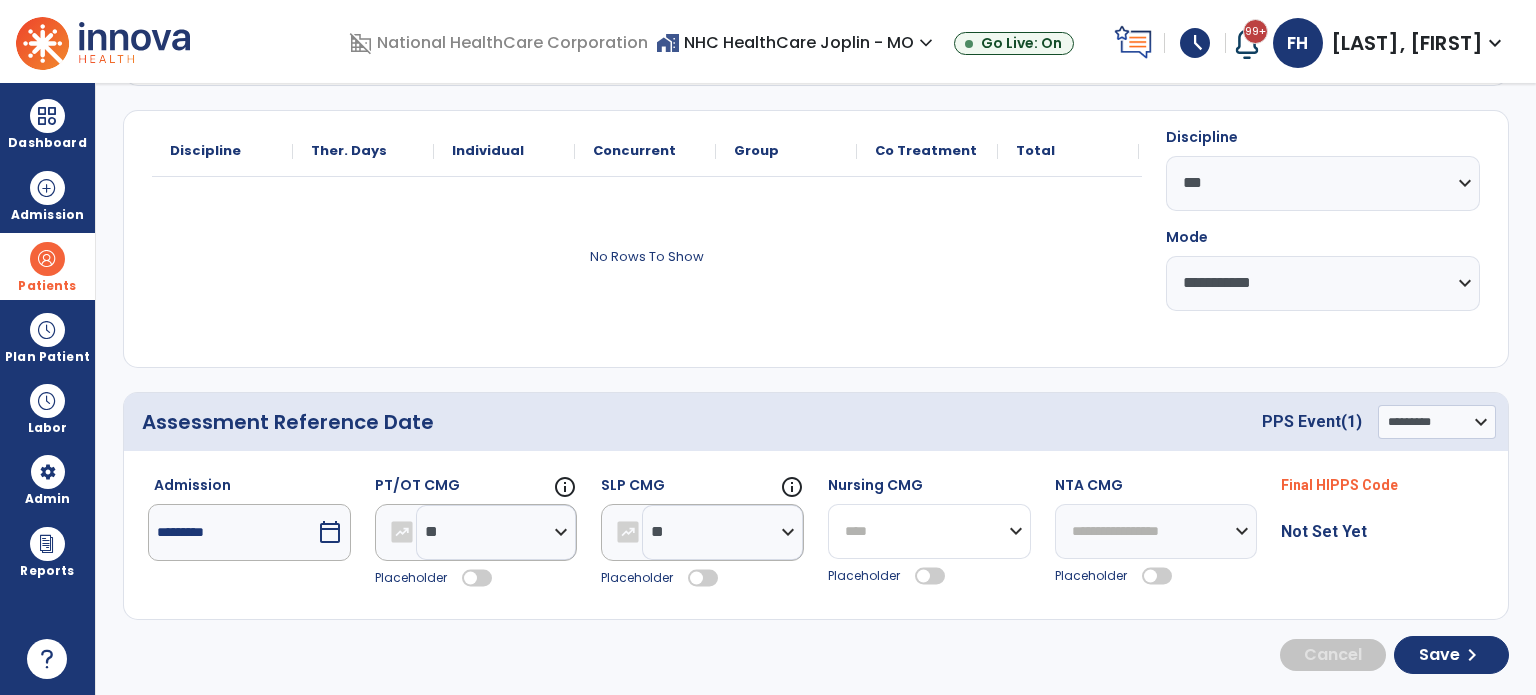 click on "**********" 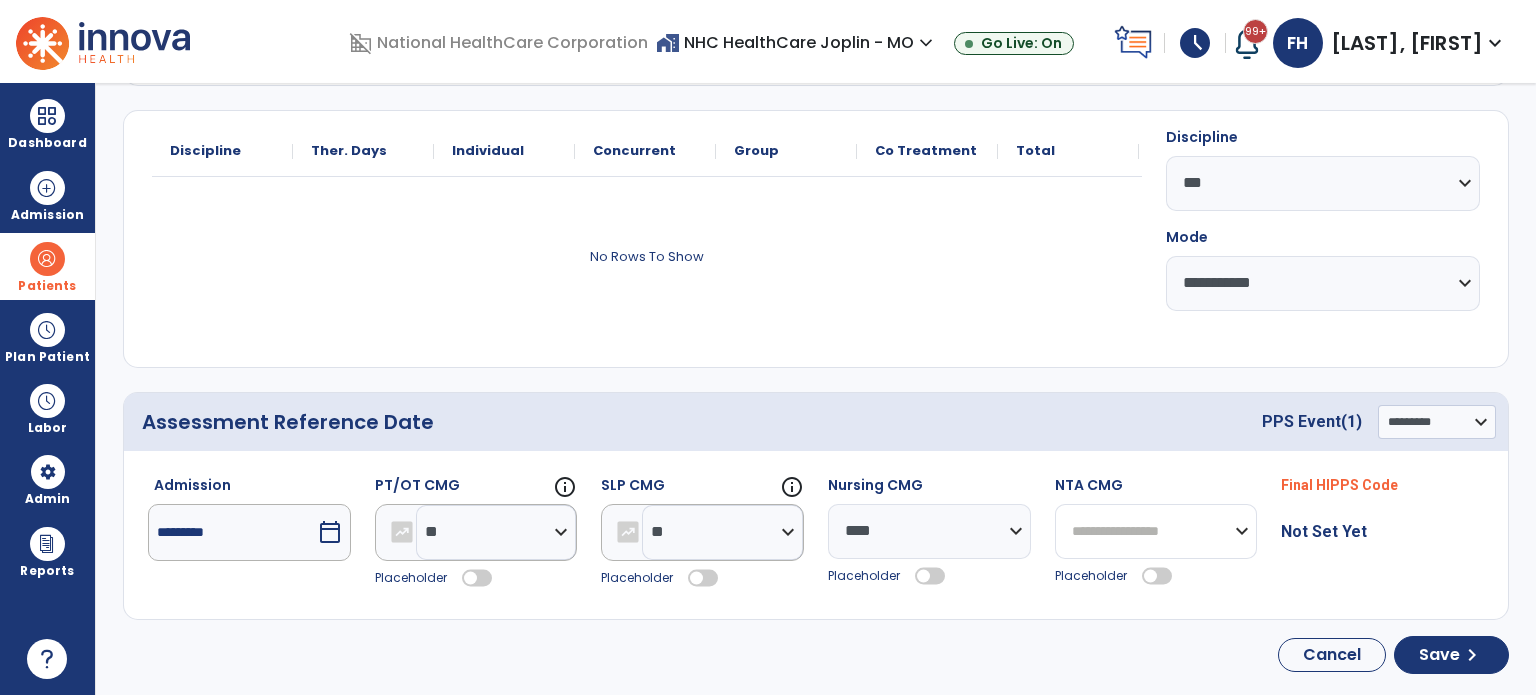 click on "**********" 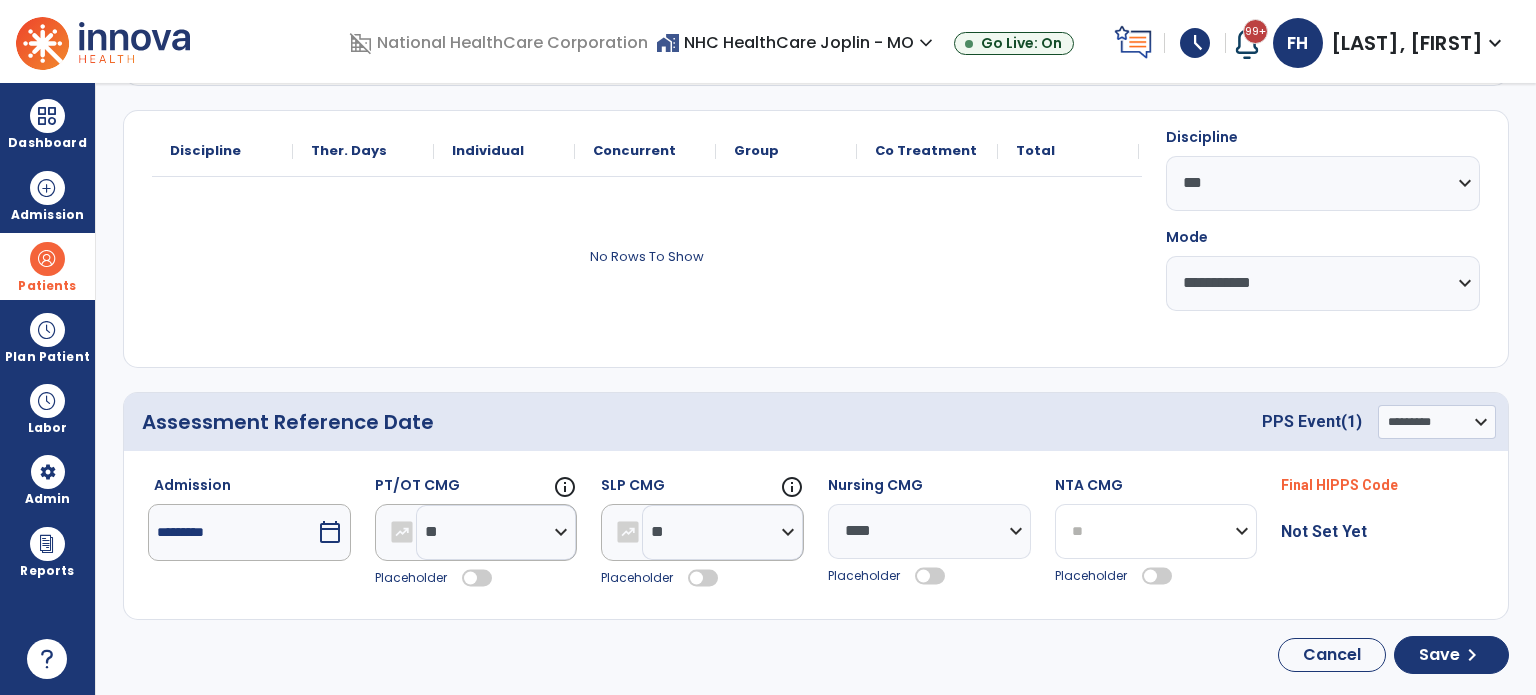 click on "**********" 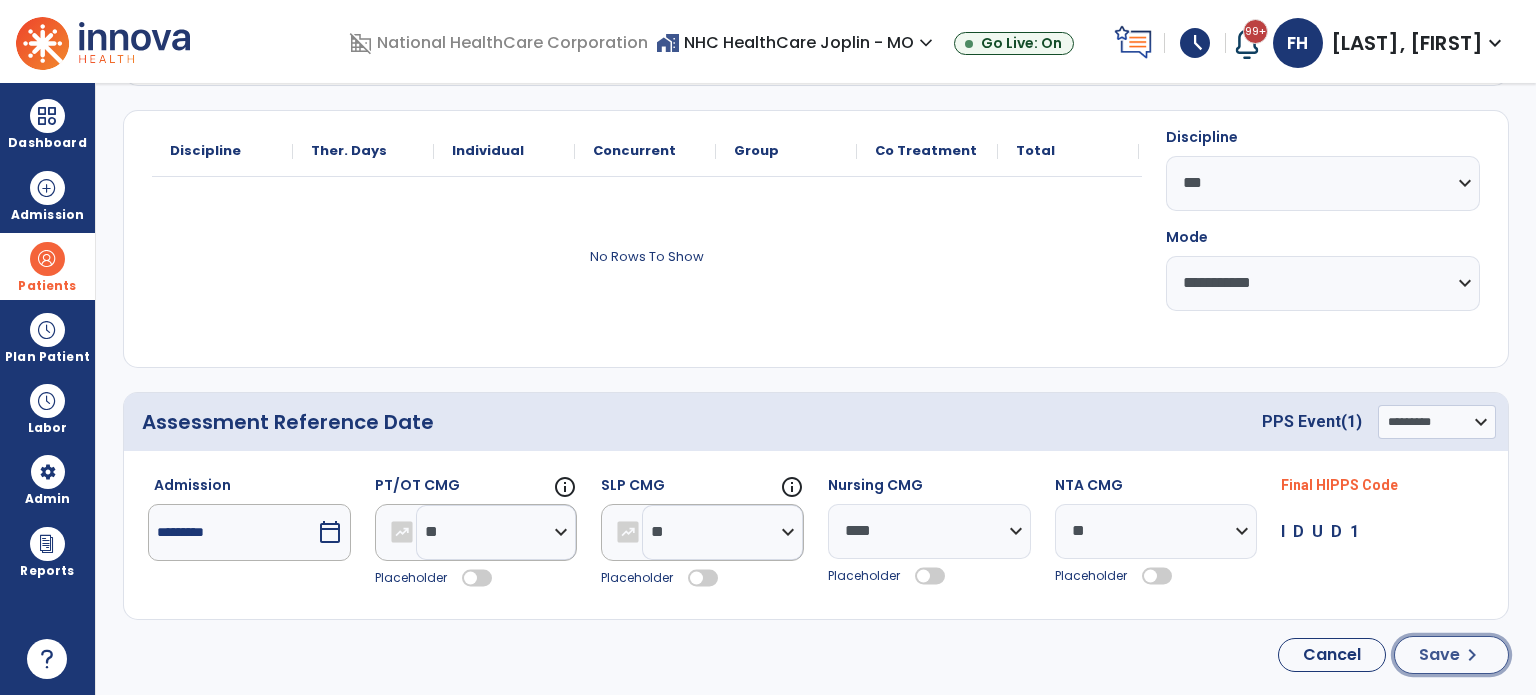 click on "chevron_right" 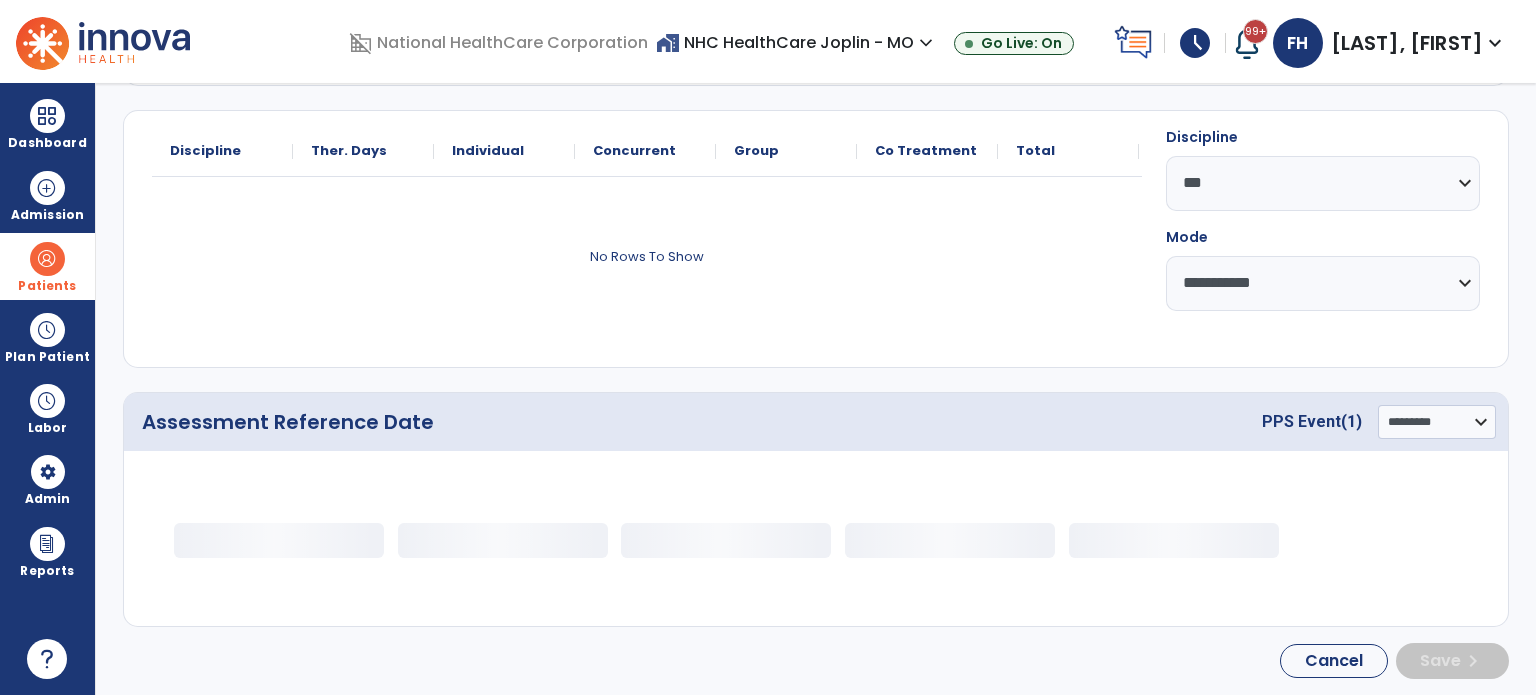 scroll, scrollTop: 0, scrollLeft: 0, axis: both 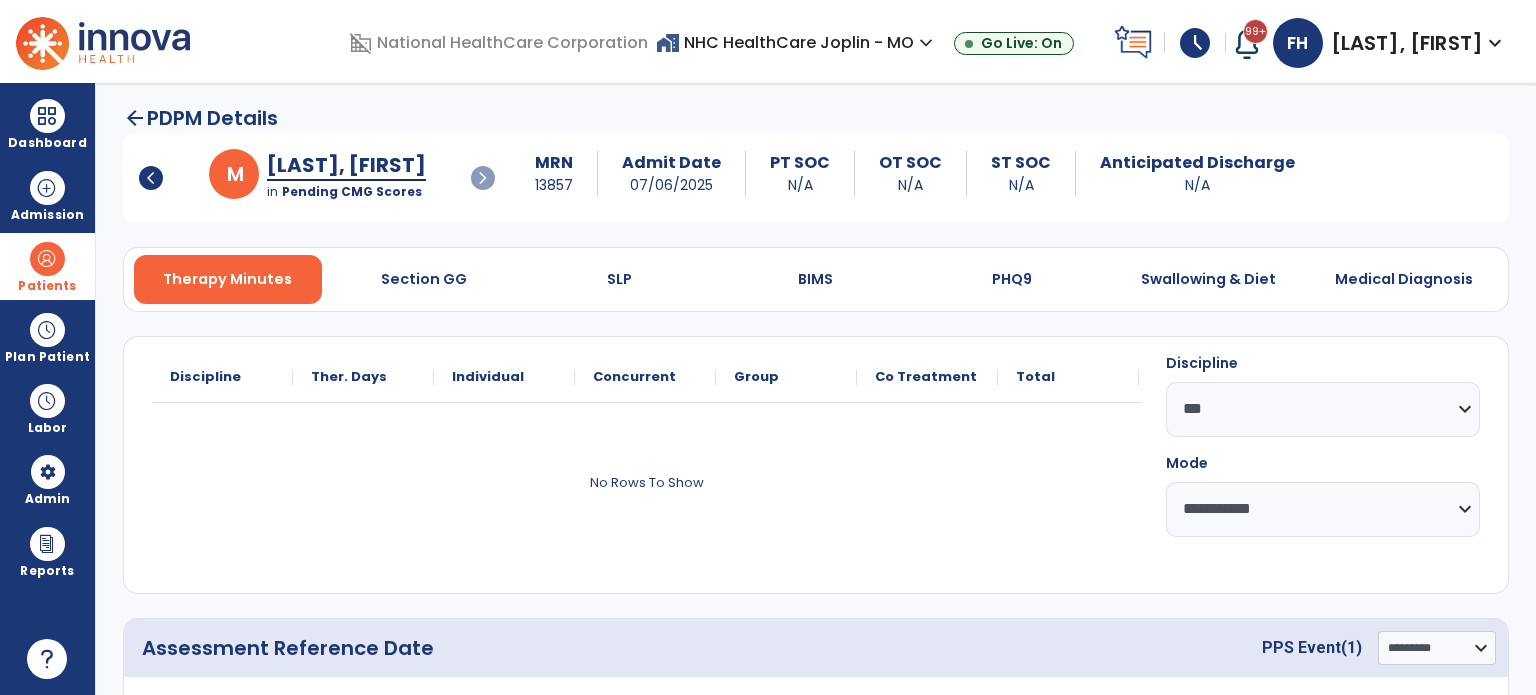 select on "***" 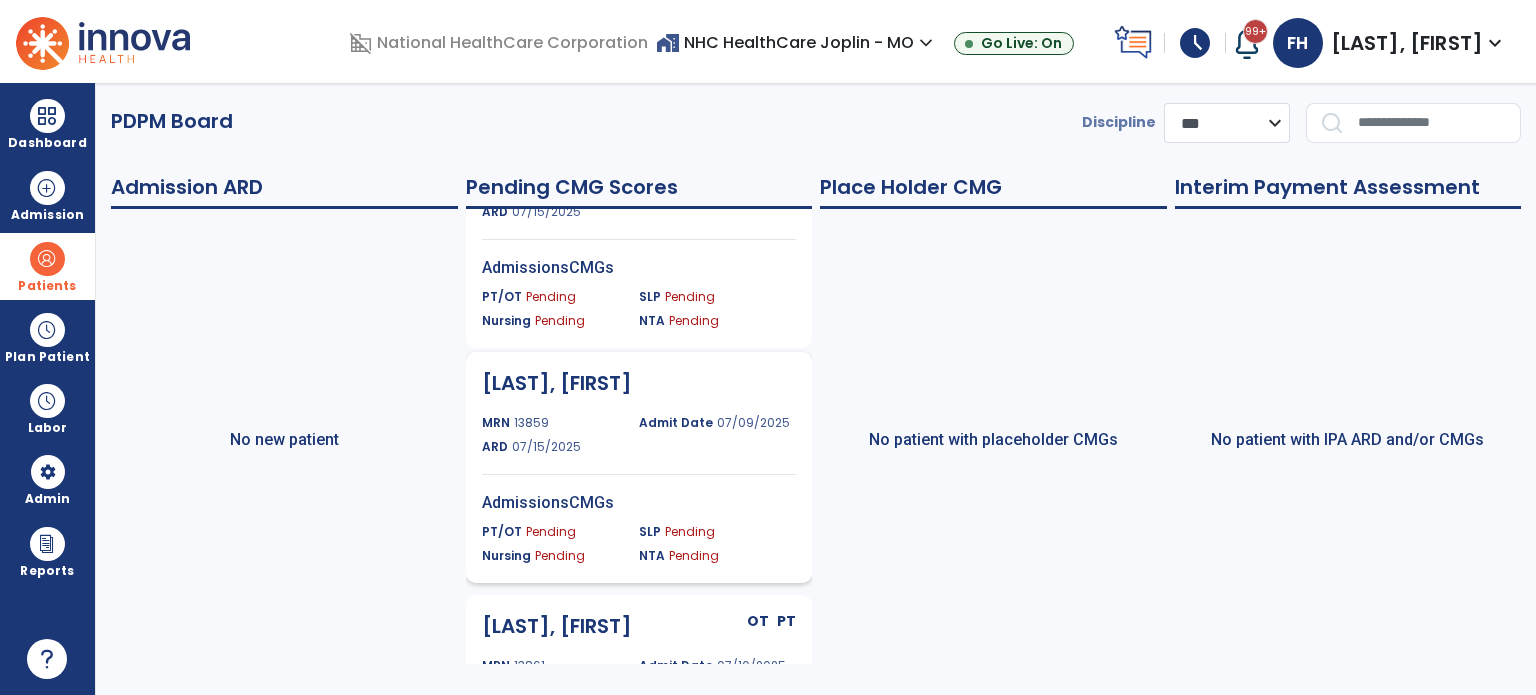 scroll, scrollTop: 268, scrollLeft: 0, axis: vertical 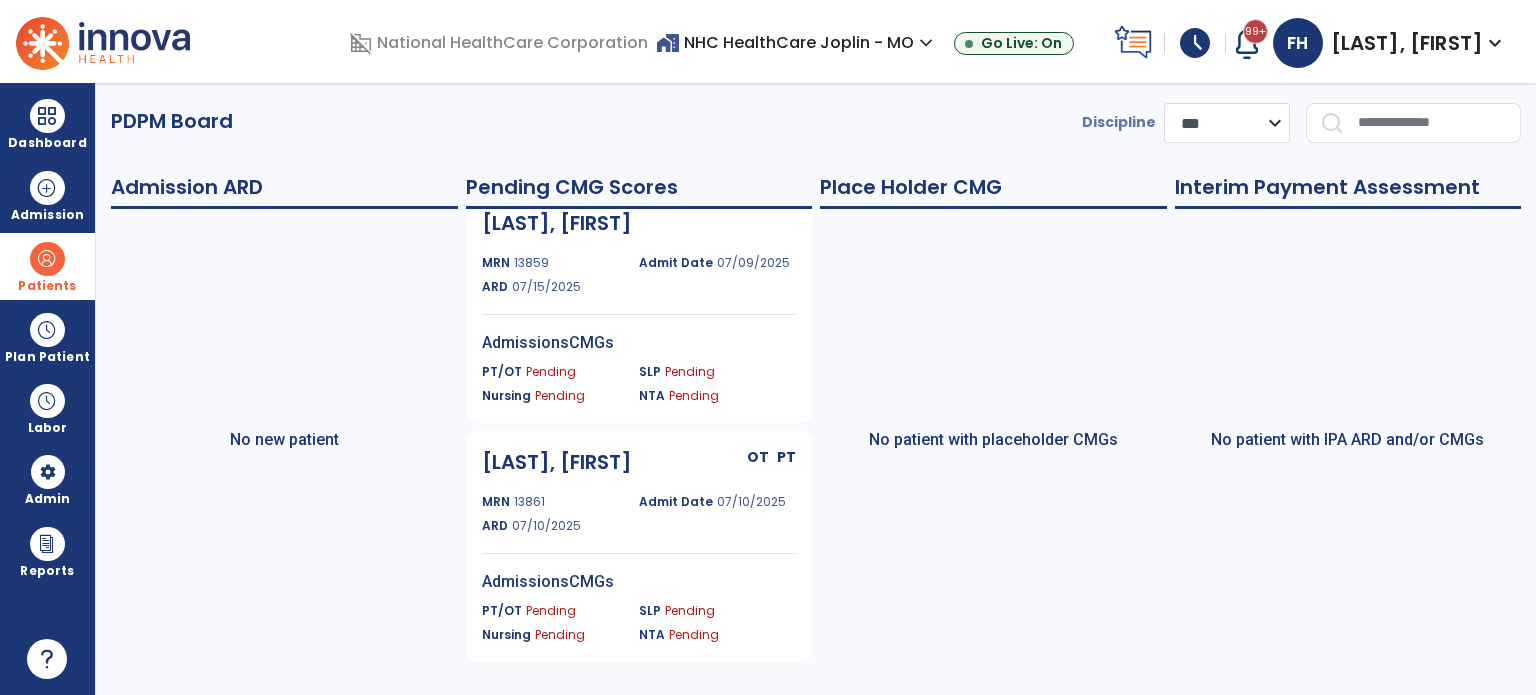 click at bounding box center [47, 259] 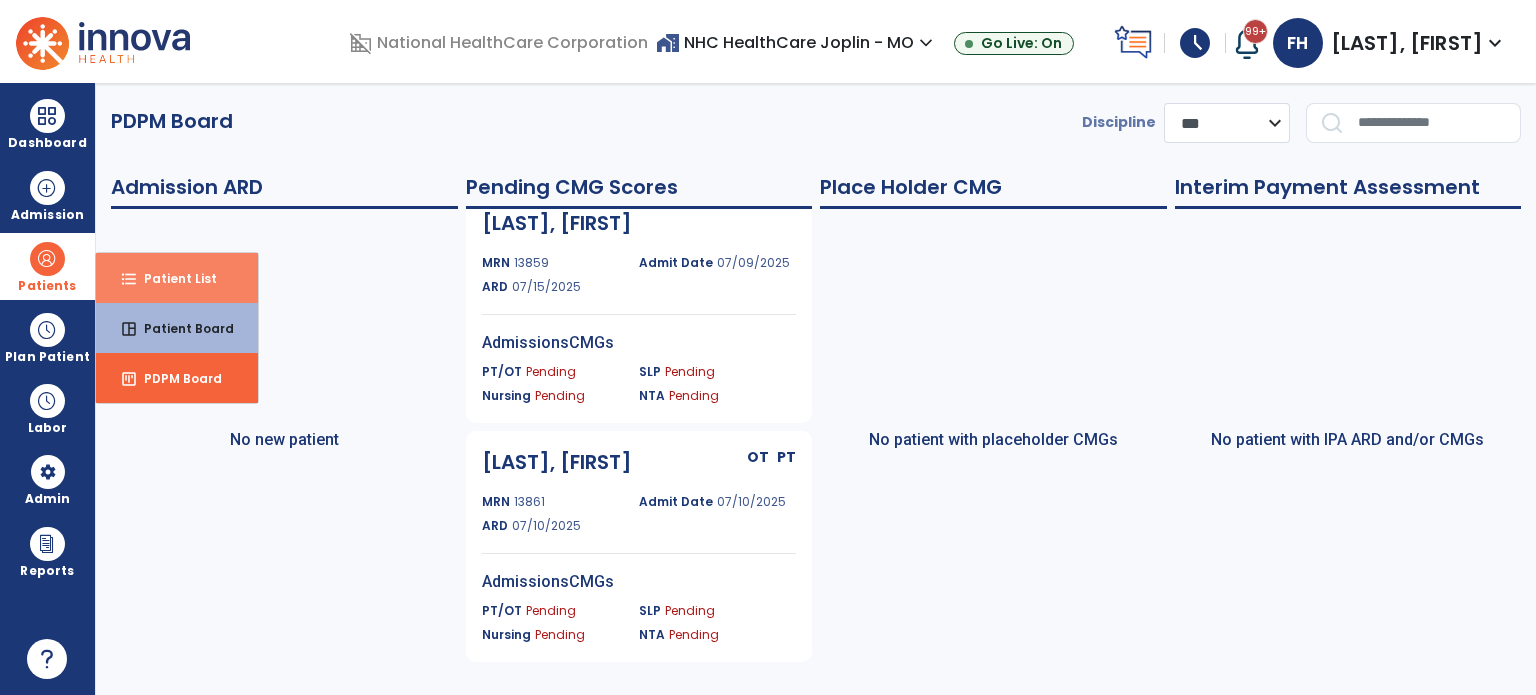 click on "Patient List" at bounding box center (172, 278) 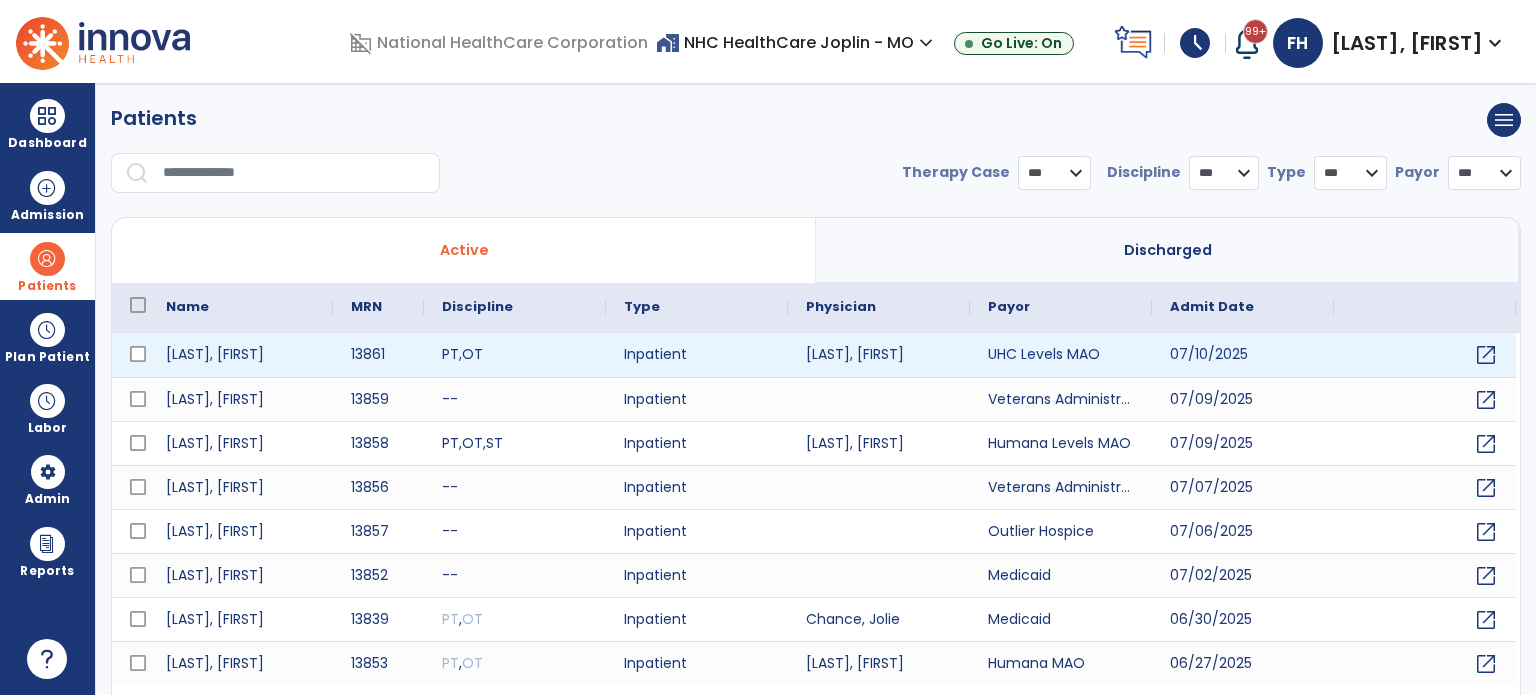 select on "***" 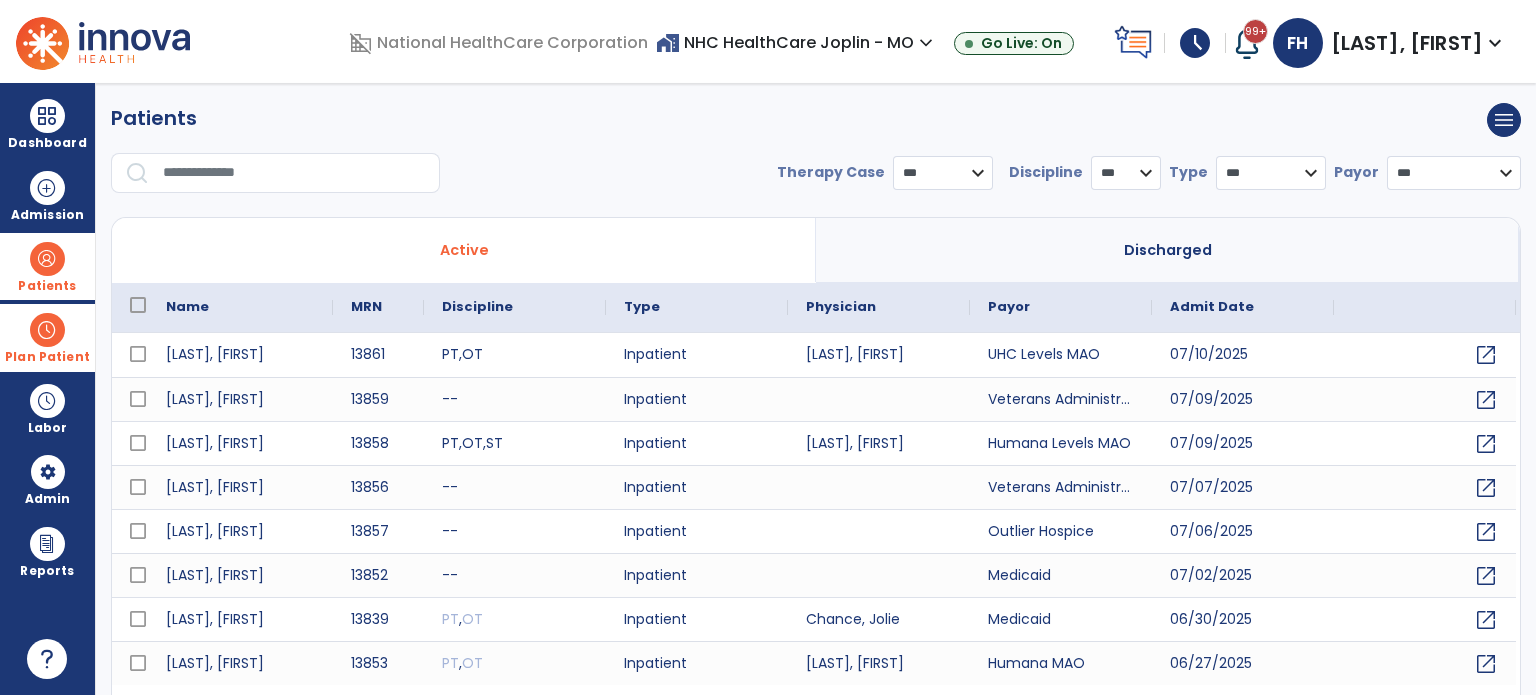click on "Plan Patient" at bounding box center [47, 286] 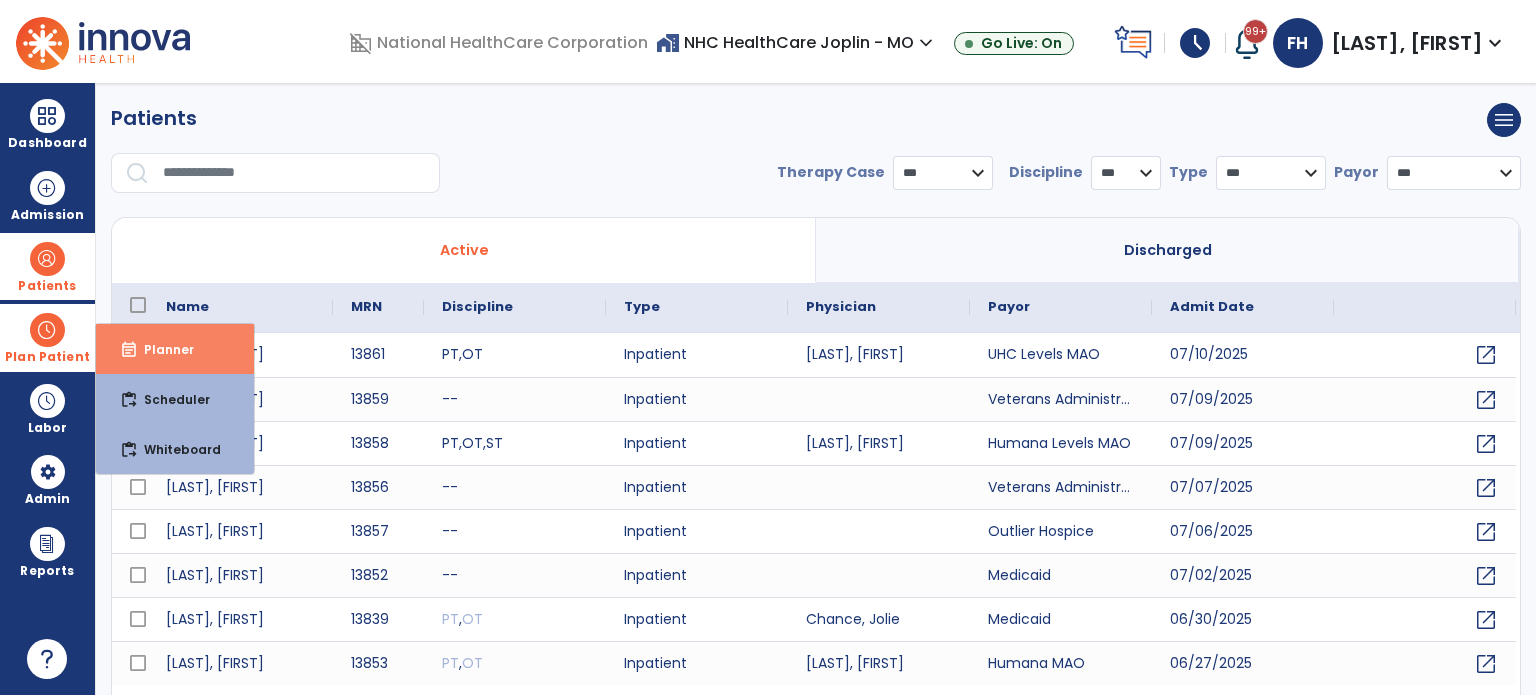 click on "Planner" at bounding box center (161, 349) 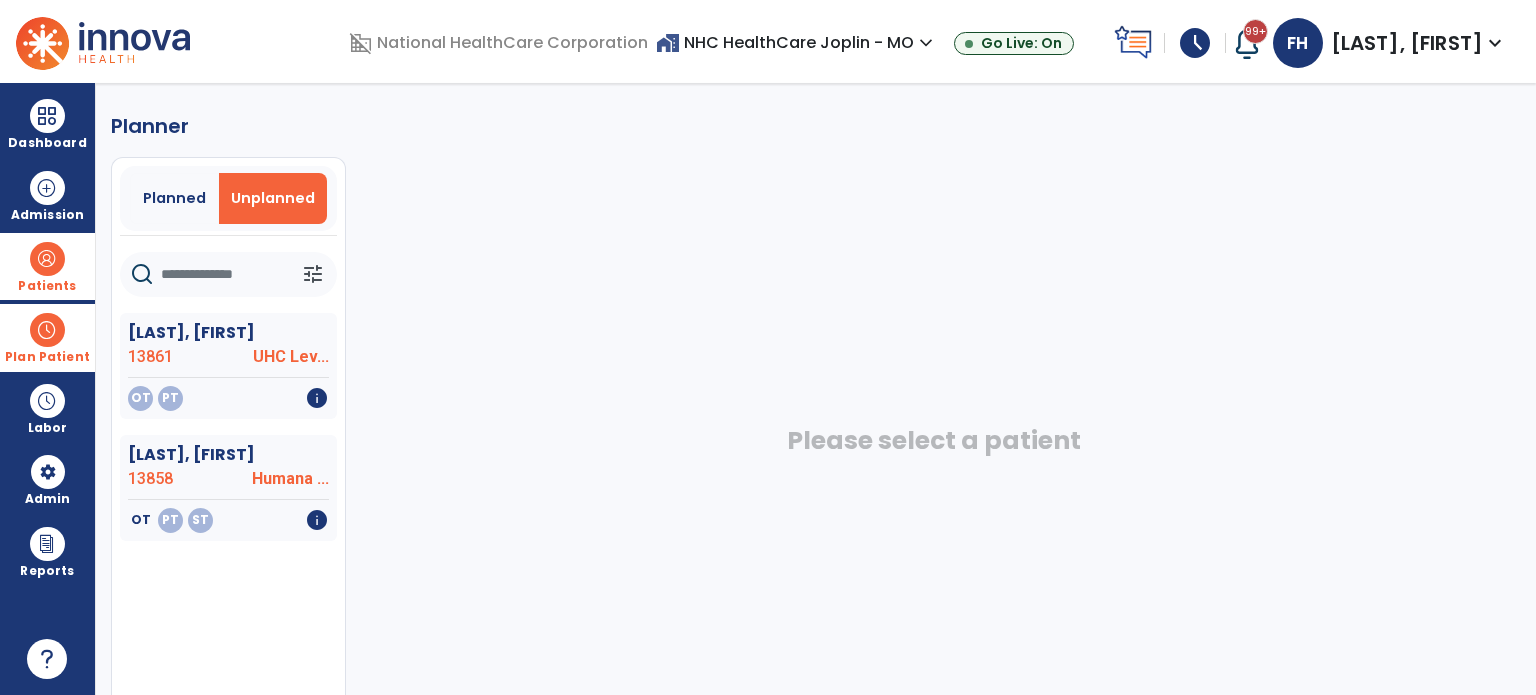 click at bounding box center (47, 330) 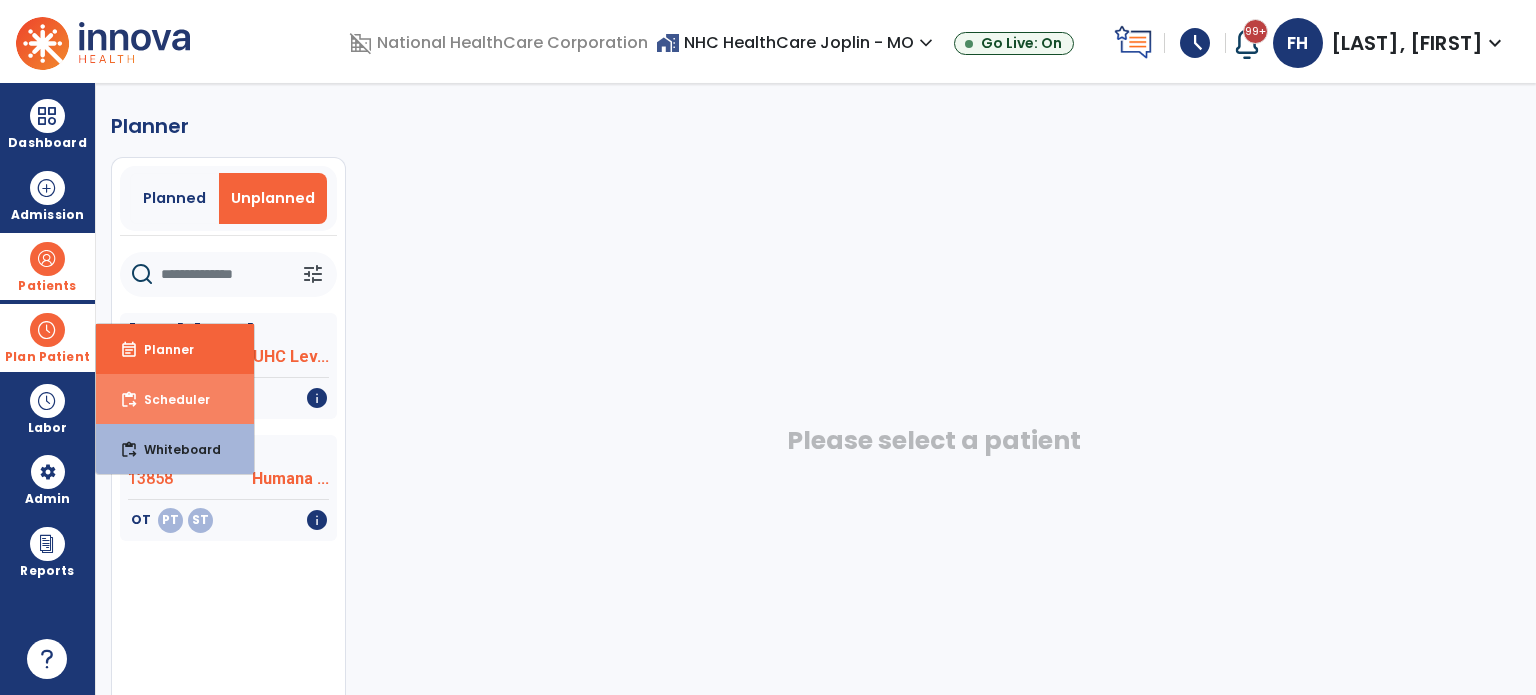 click on "content_paste_go  Scheduler" at bounding box center [175, 399] 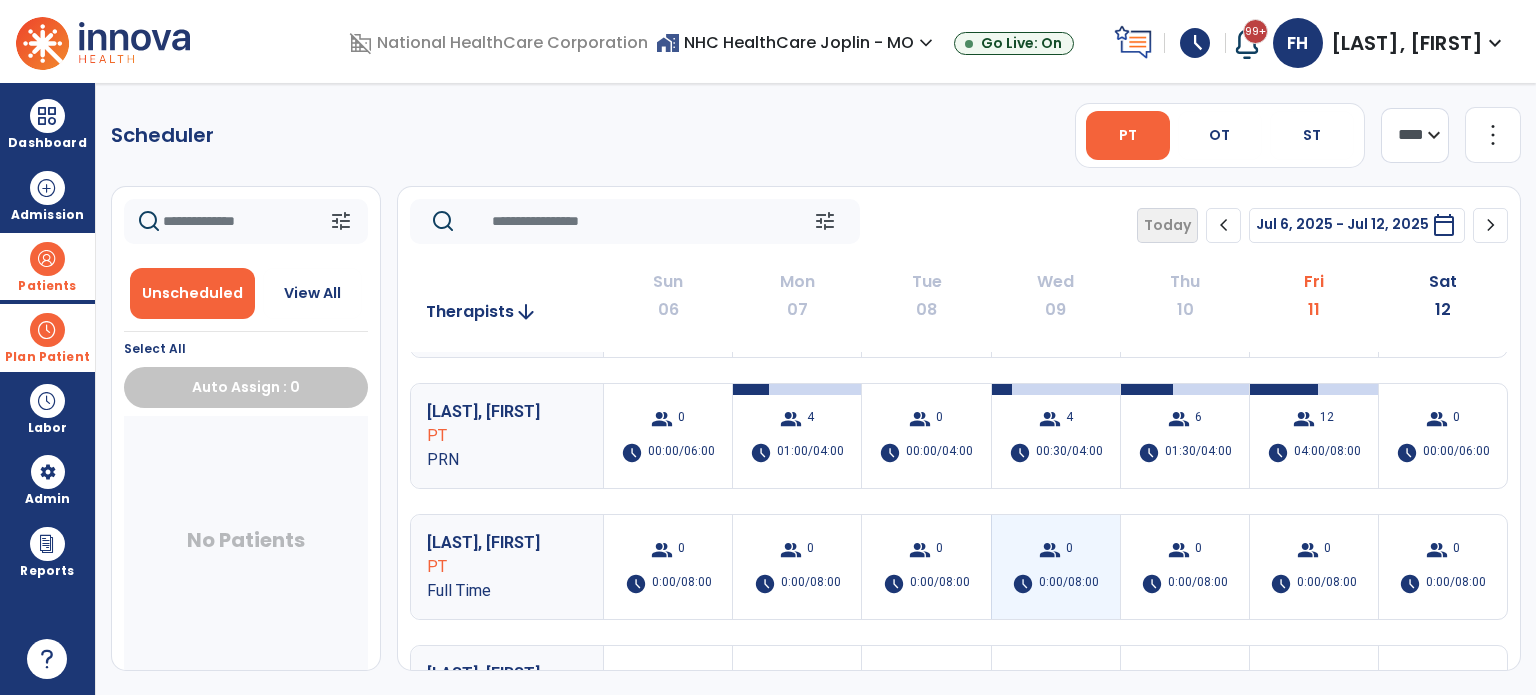 scroll, scrollTop: 0, scrollLeft: 0, axis: both 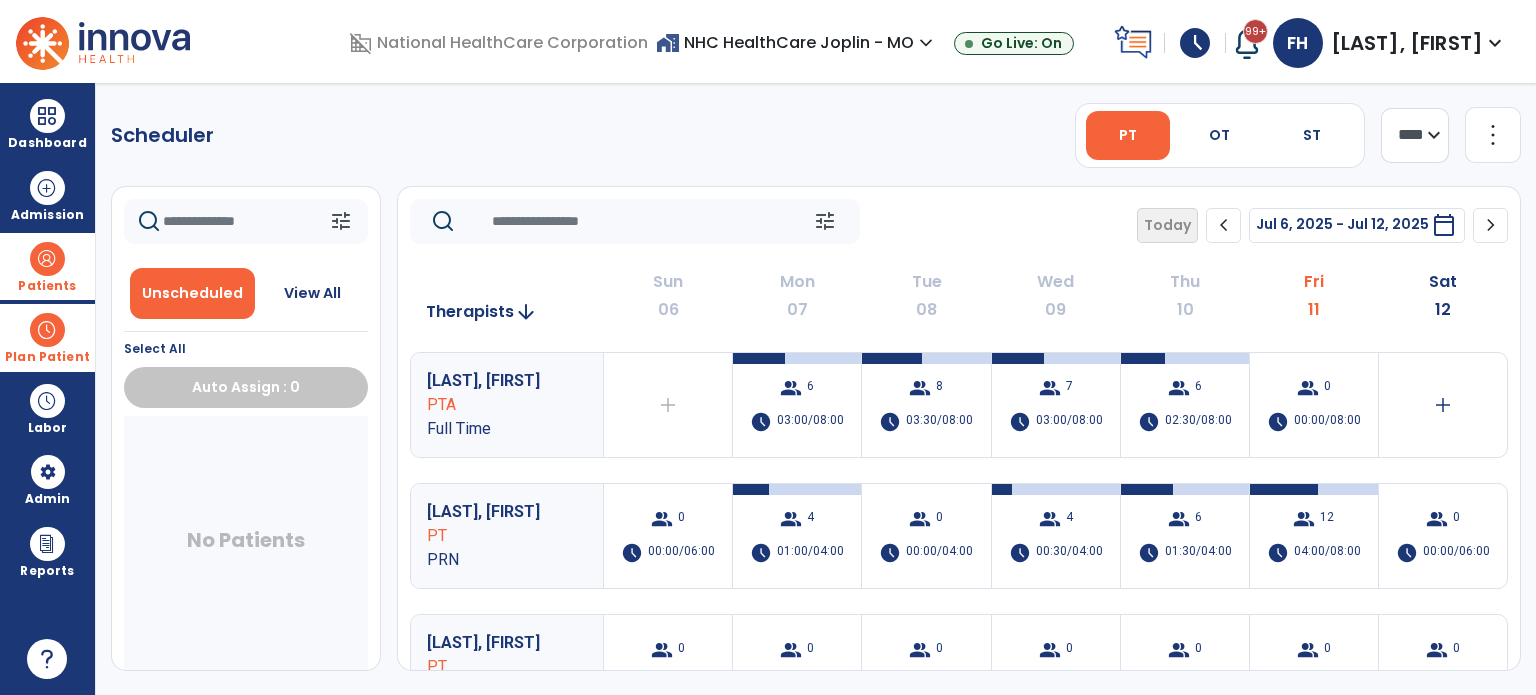 click on "chevron_right" 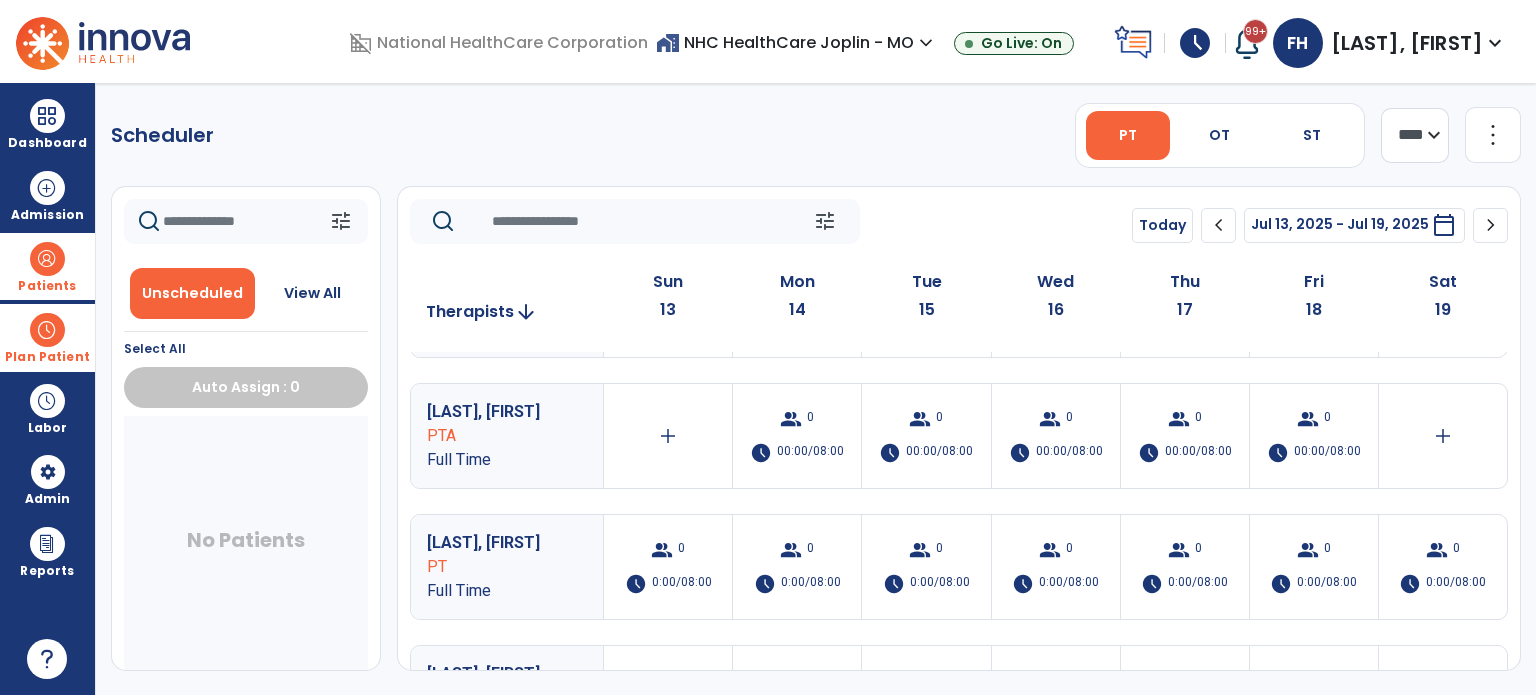 scroll, scrollTop: 0, scrollLeft: 0, axis: both 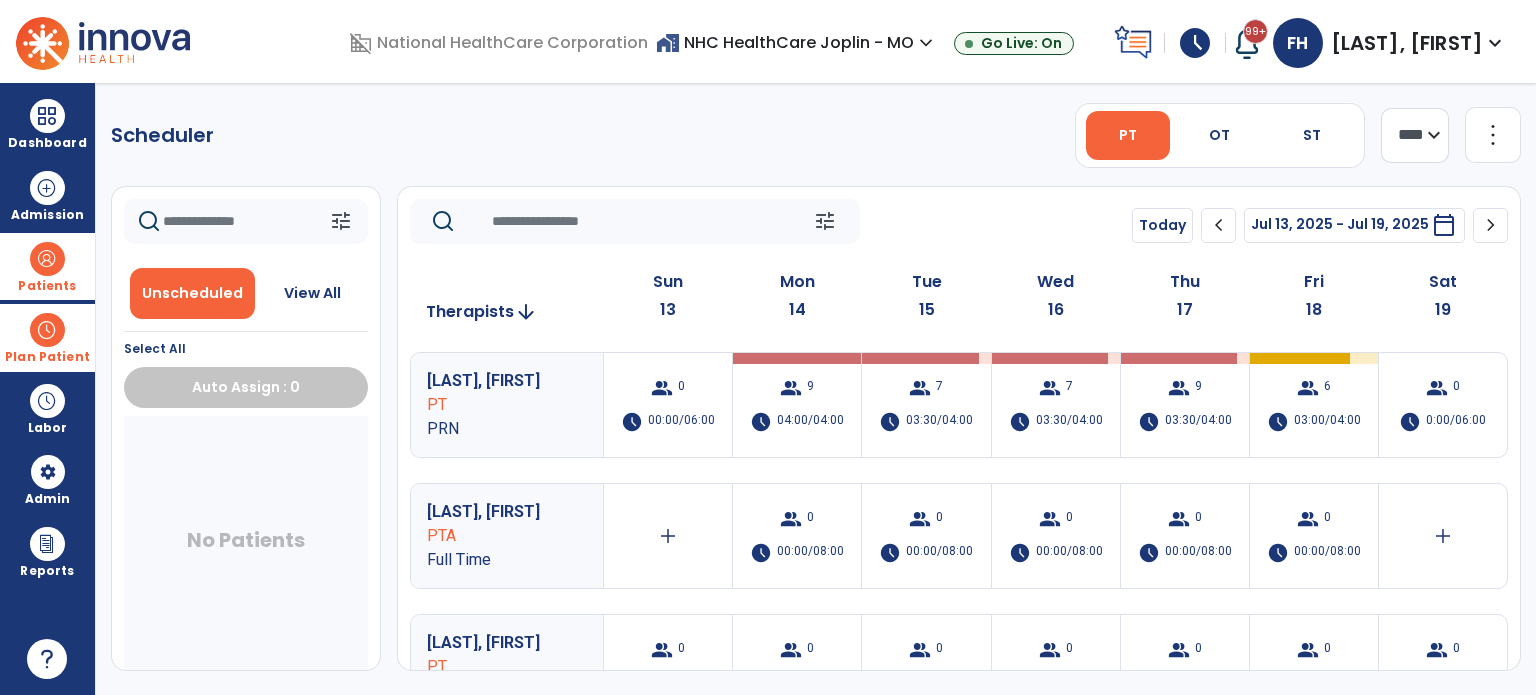 click on "Scheduler   PT   OT   ST  **** *** more_vert  Manage Labor   View All Therapists   Print" 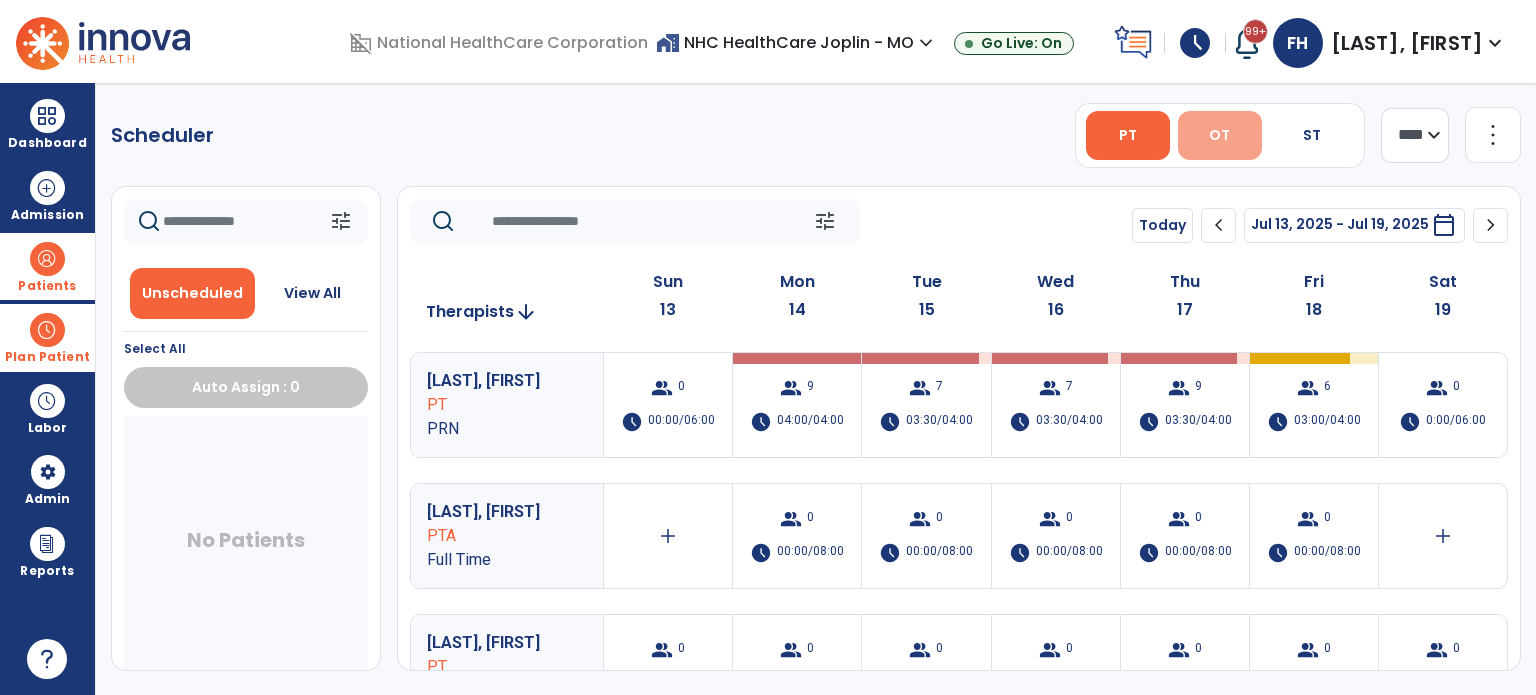 click on "OT" at bounding box center (1220, 135) 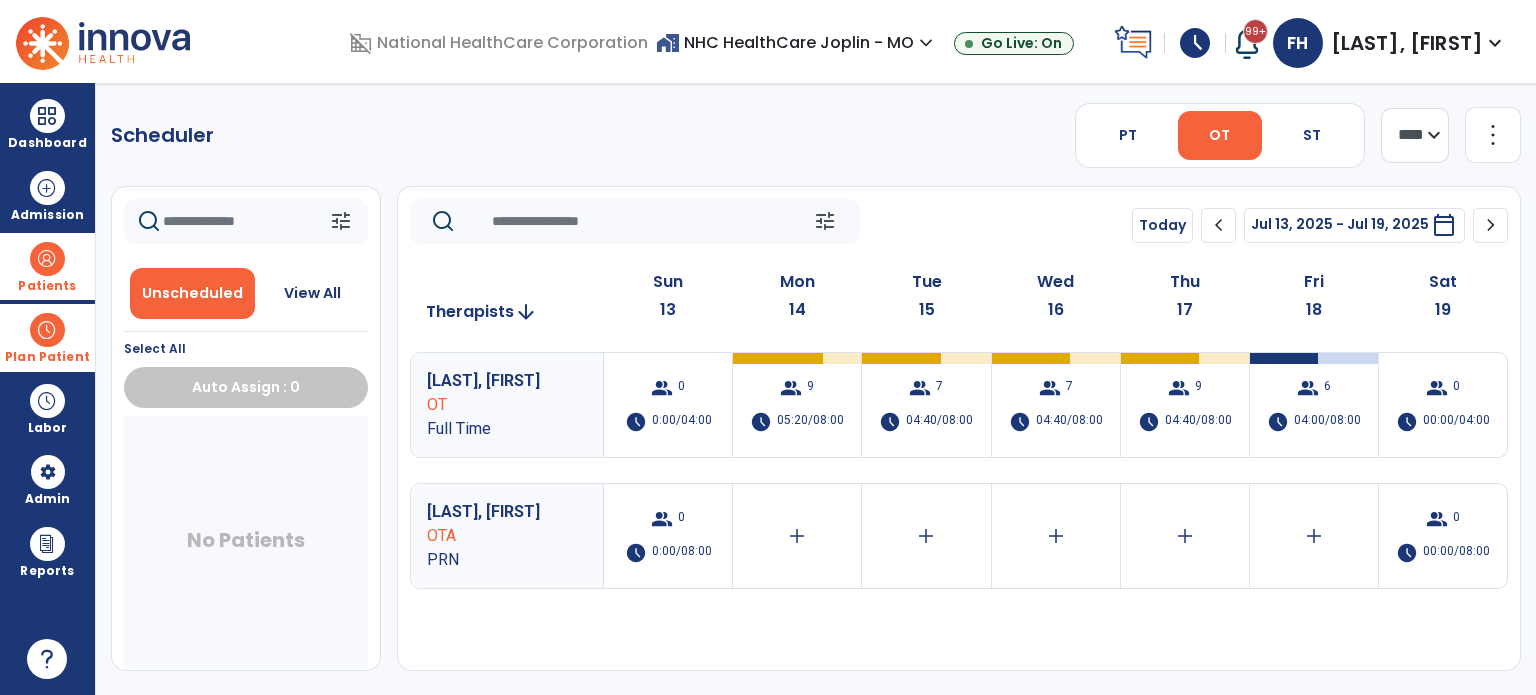 click on "Scheduler   PT   OT   ST  **** *** more_vert  Manage Labor   View All Therapists   Print" 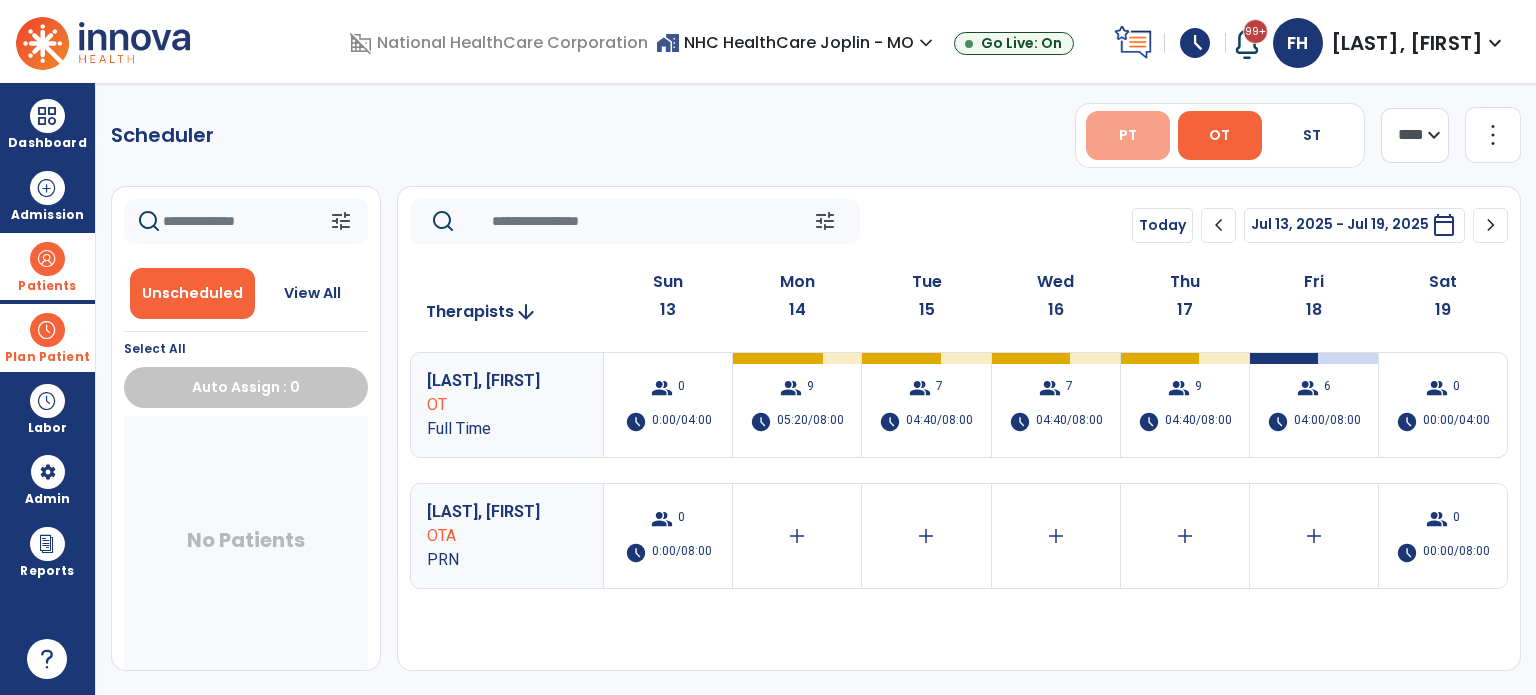 click on "PT" at bounding box center [1128, 135] 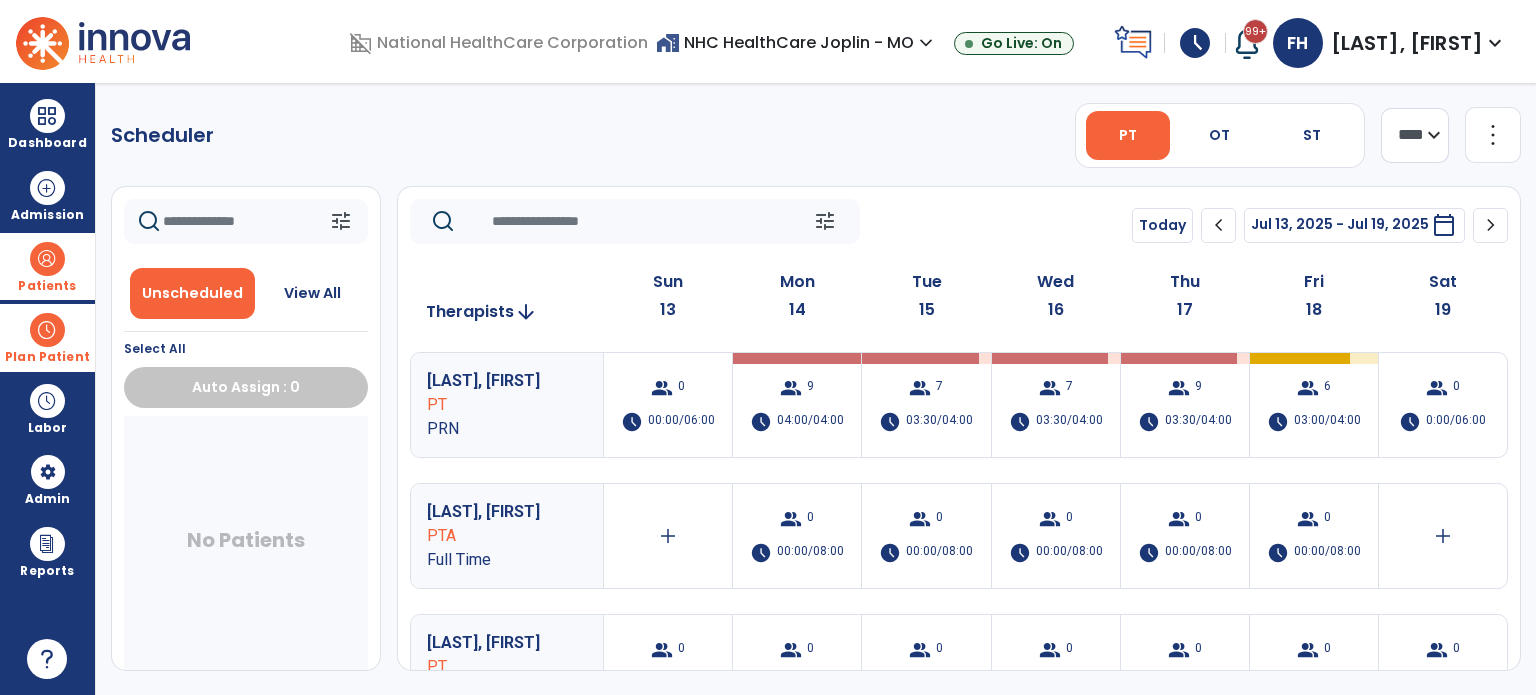 click on "Scheduler   PT   OT   ST  **** *** more_vert  Manage Labor   View All Therapists   Print" 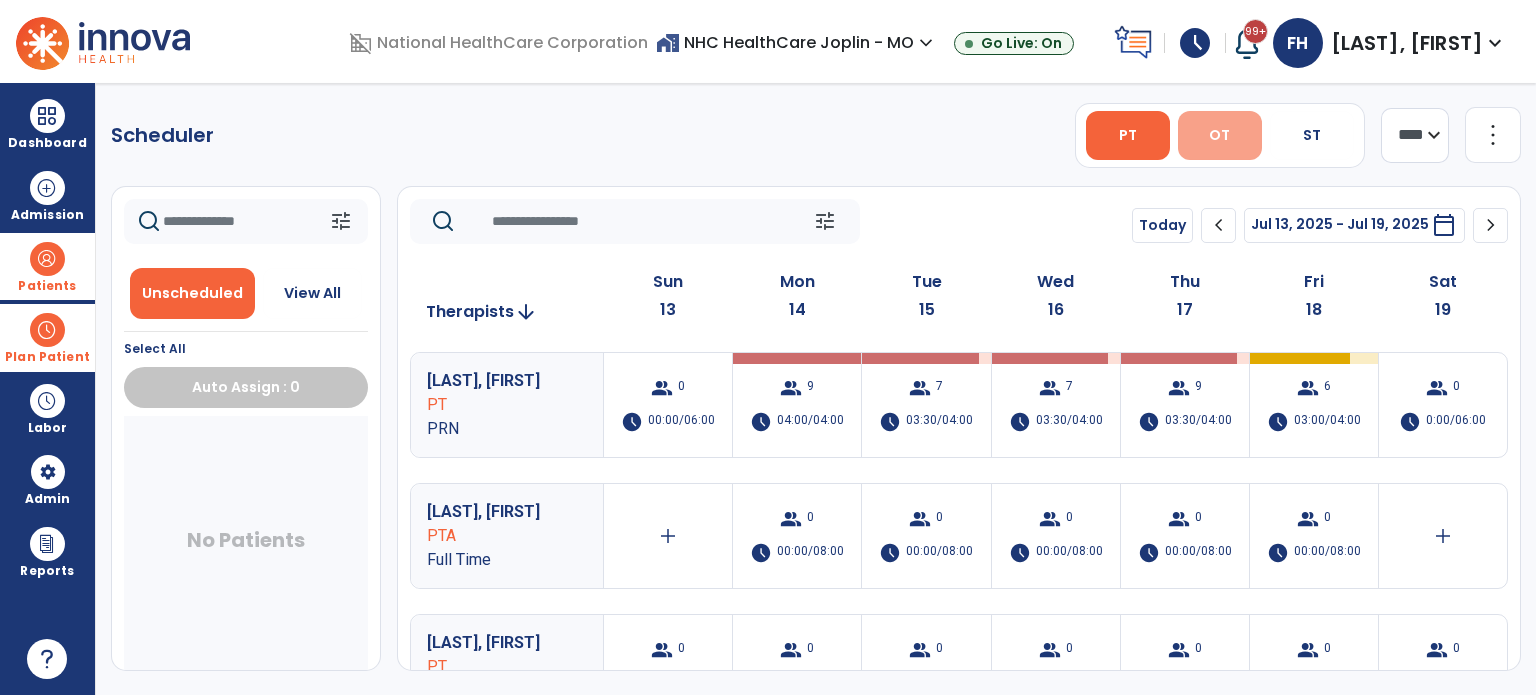 click on "OT" at bounding box center [1220, 135] 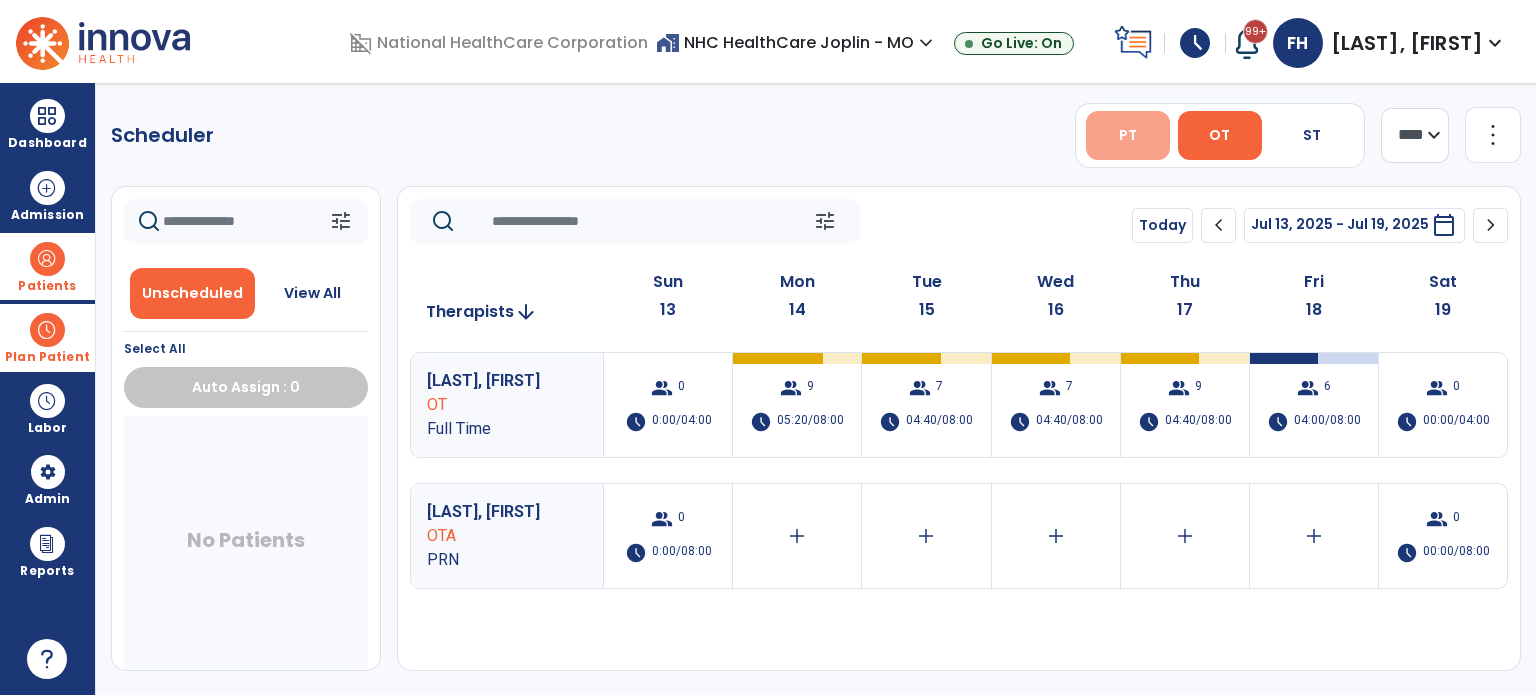 click on "PT" at bounding box center [1128, 135] 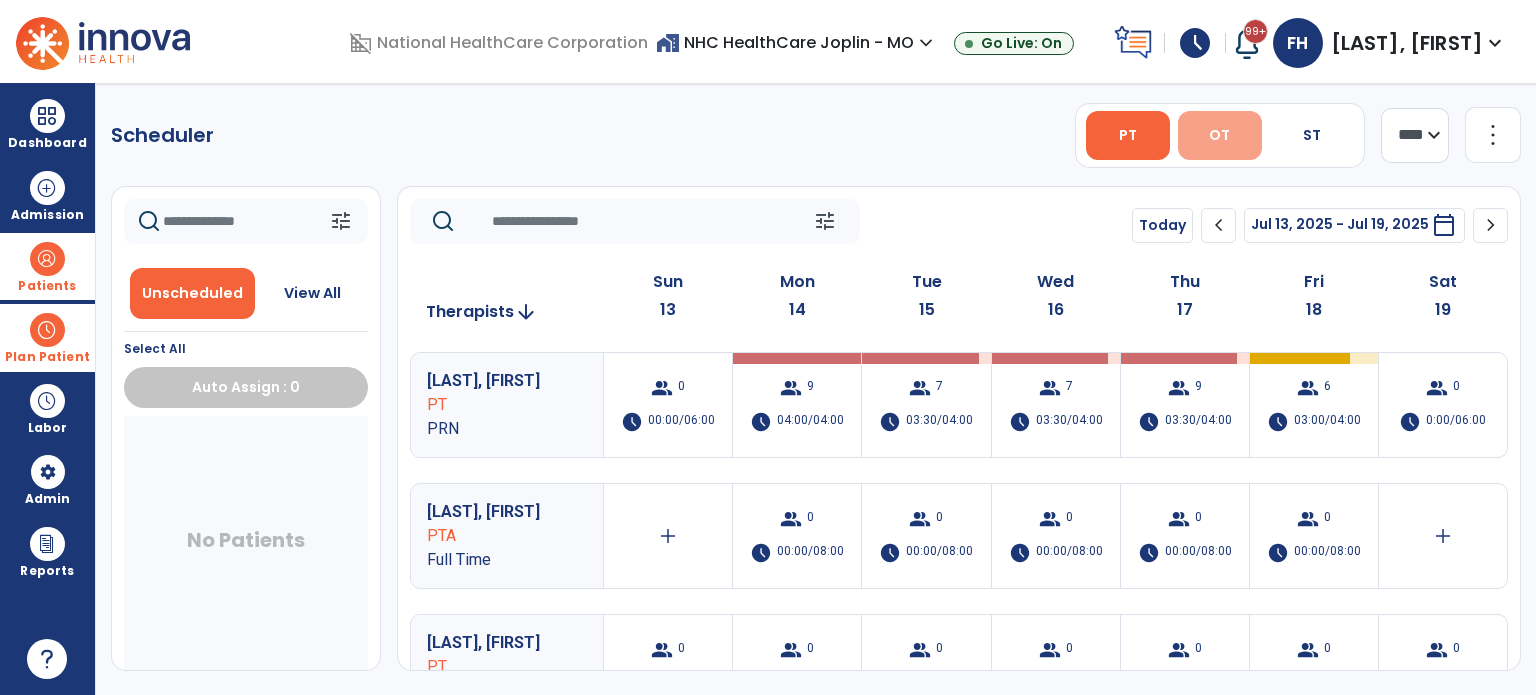 click on "OT" at bounding box center [1219, 135] 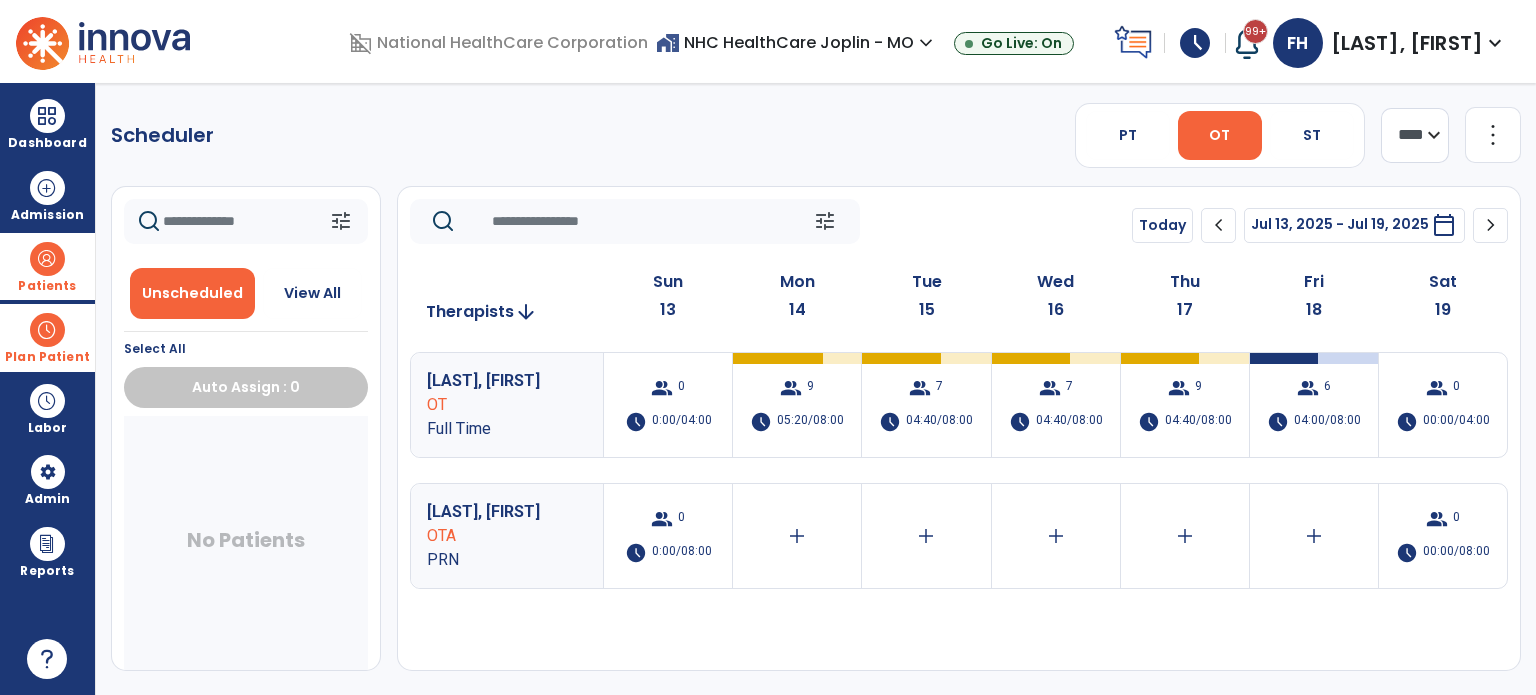 click on "PT" at bounding box center (1128, 135) 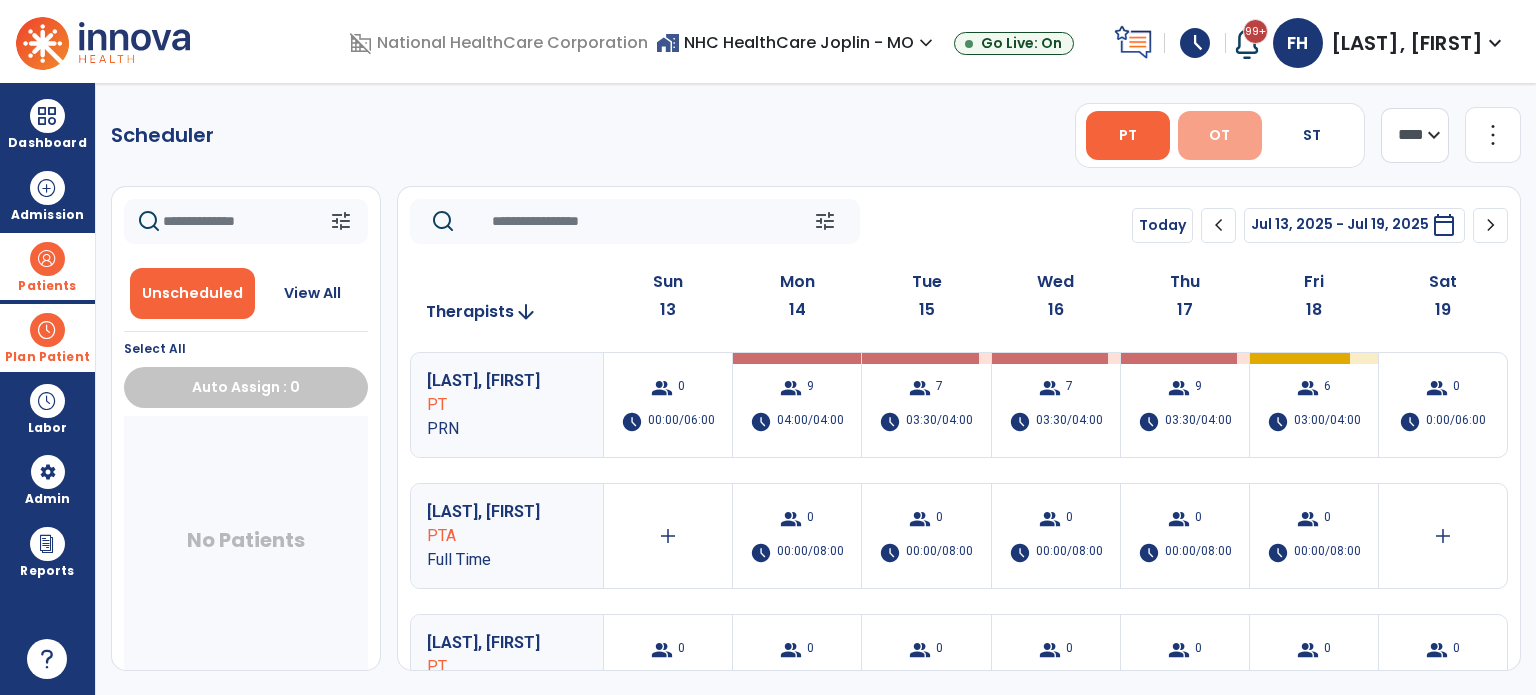 click on "OT" at bounding box center (1220, 135) 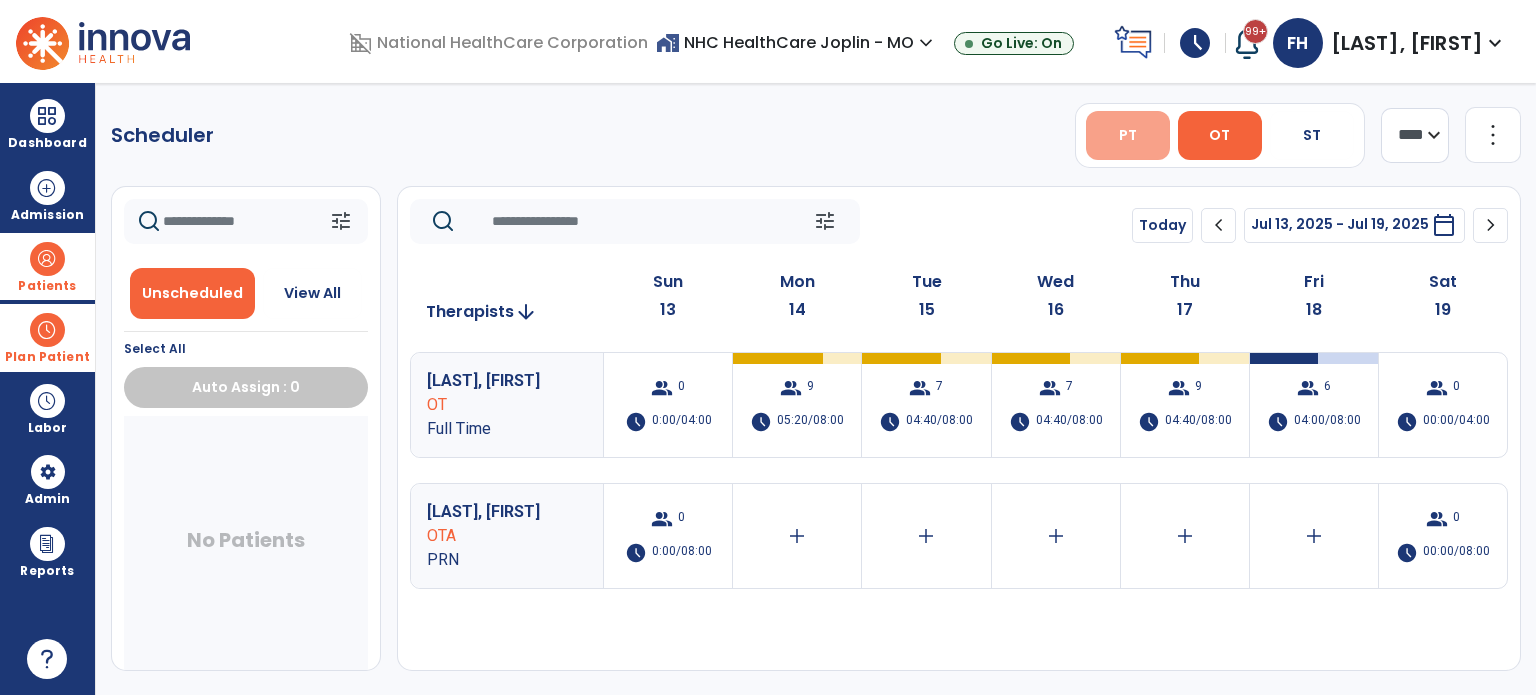 click on "PT" at bounding box center [1128, 135] 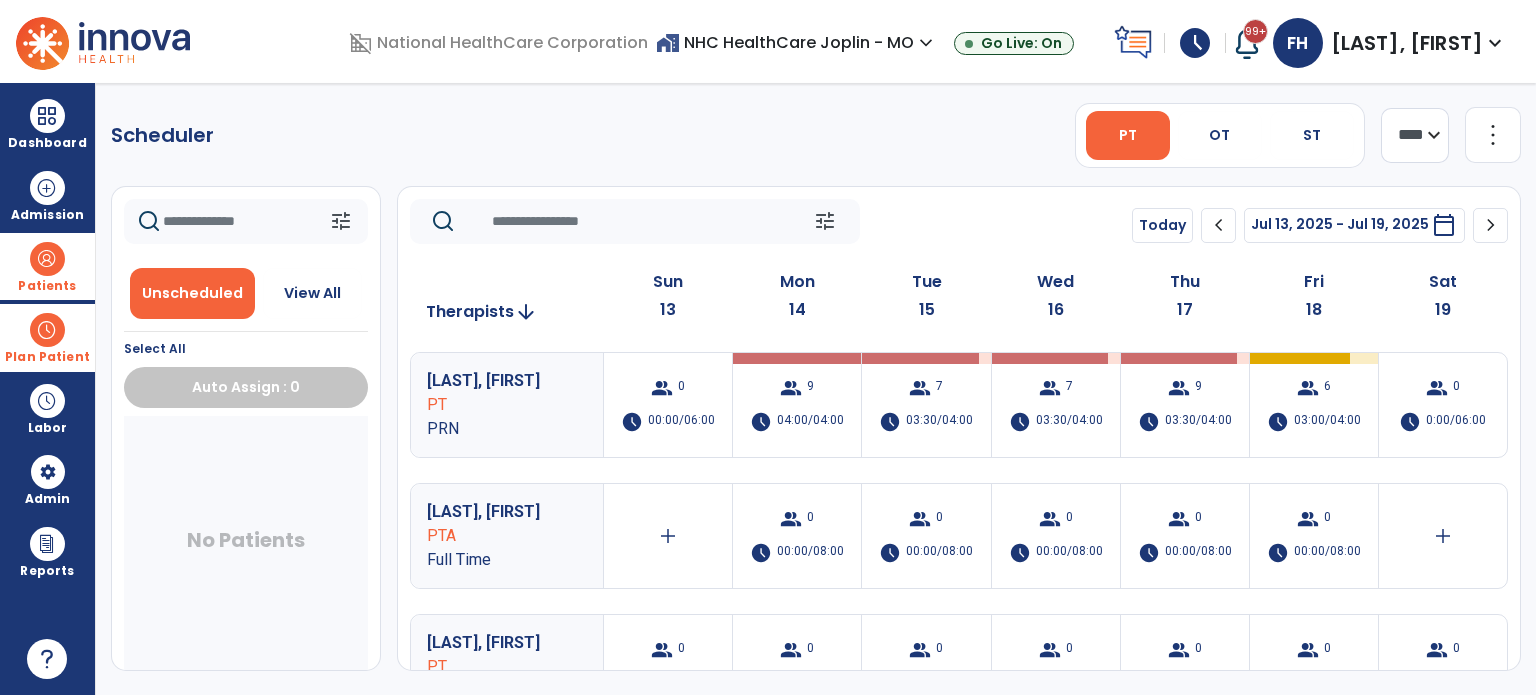 click on "Scheduler   PT   OT   ST  **** *** more_vert  Manage Labor   View All Therapists   Print" 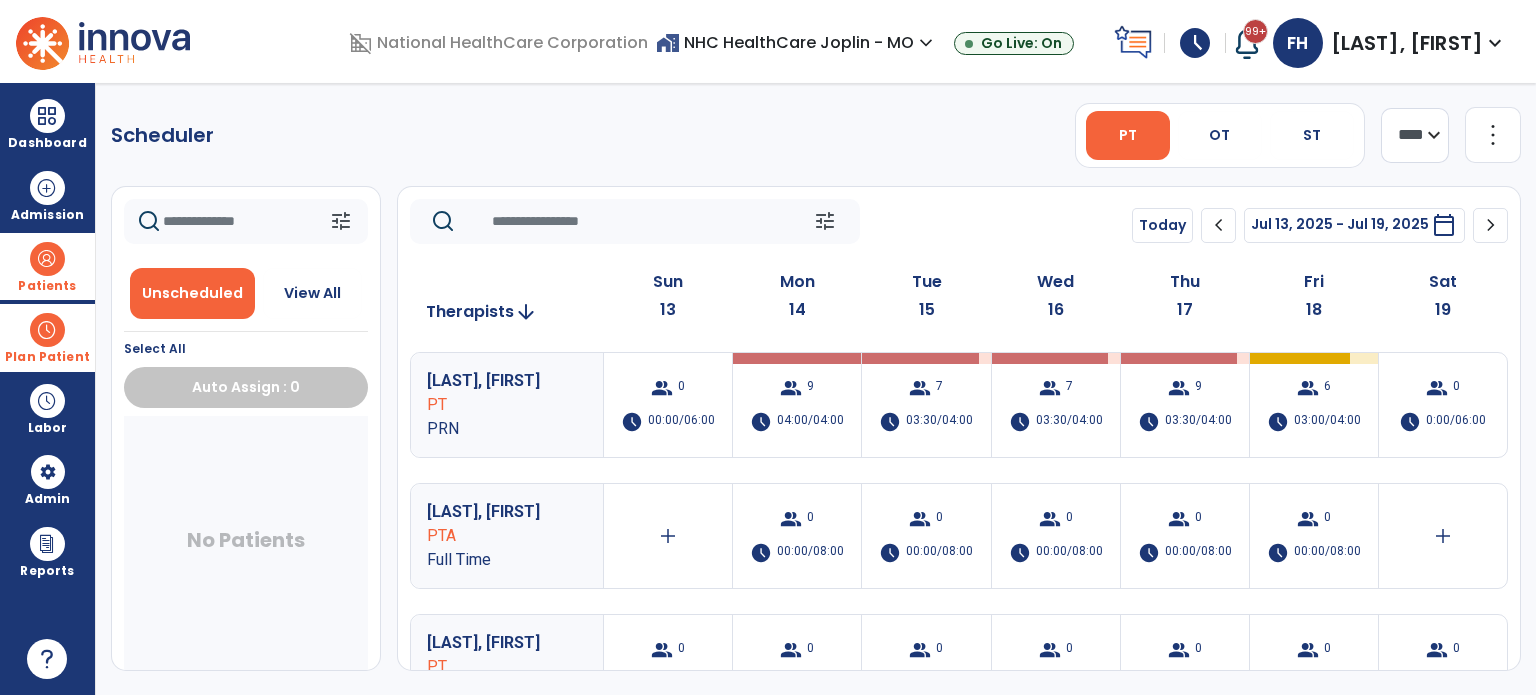 click on "schedule" at bounding box center [1195, 43] 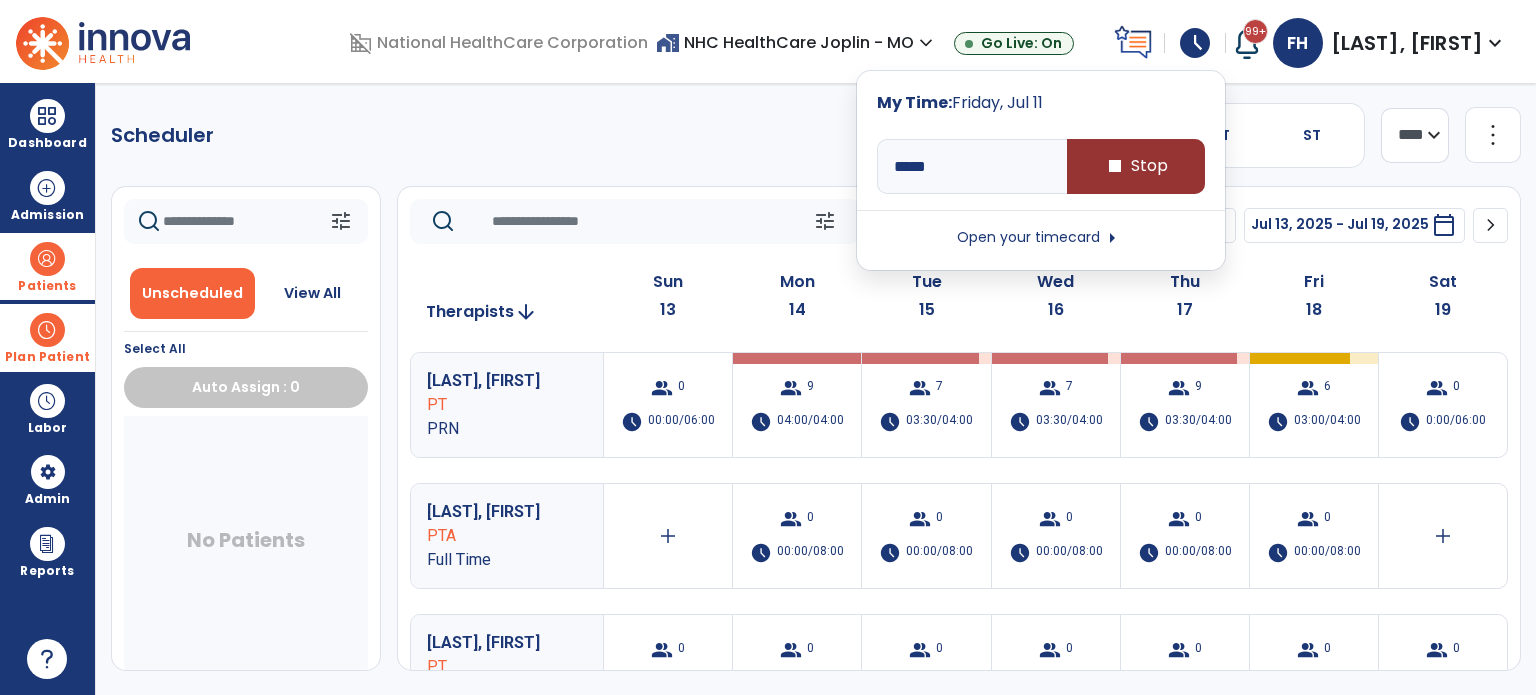 click on "stop  Stop" at bounding box center [1136, 166] 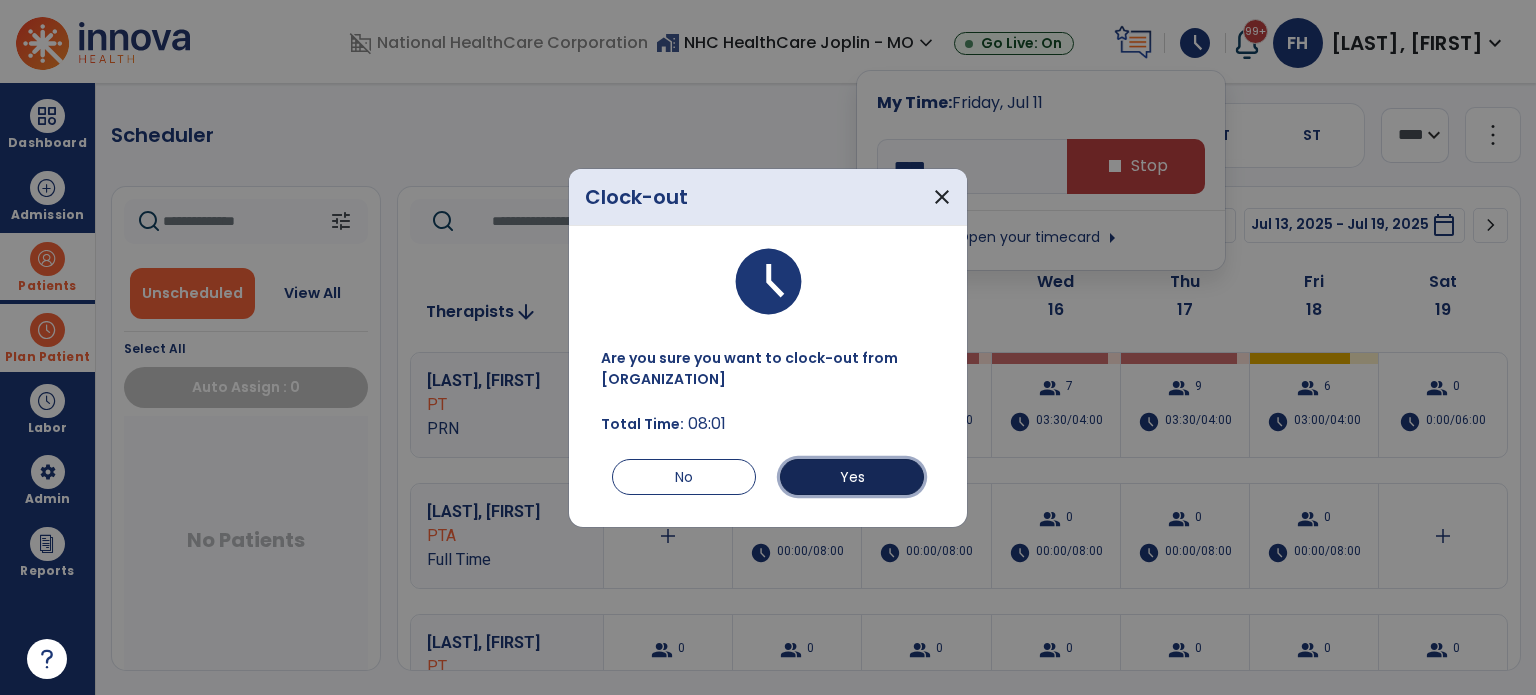 click on "Yes" at bounding box center (852, 477) 